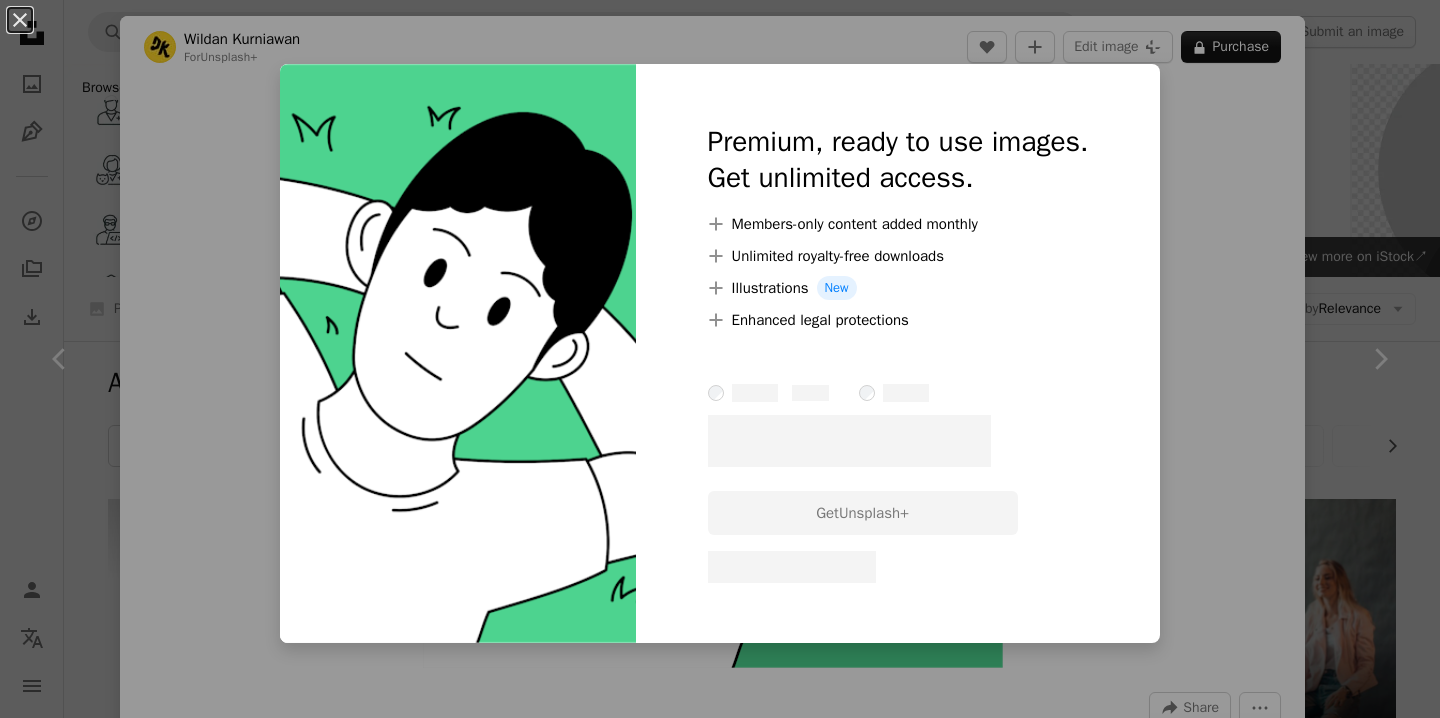 scroll, scrollTop: 1604, scrollLeft: 0, axis: vertical 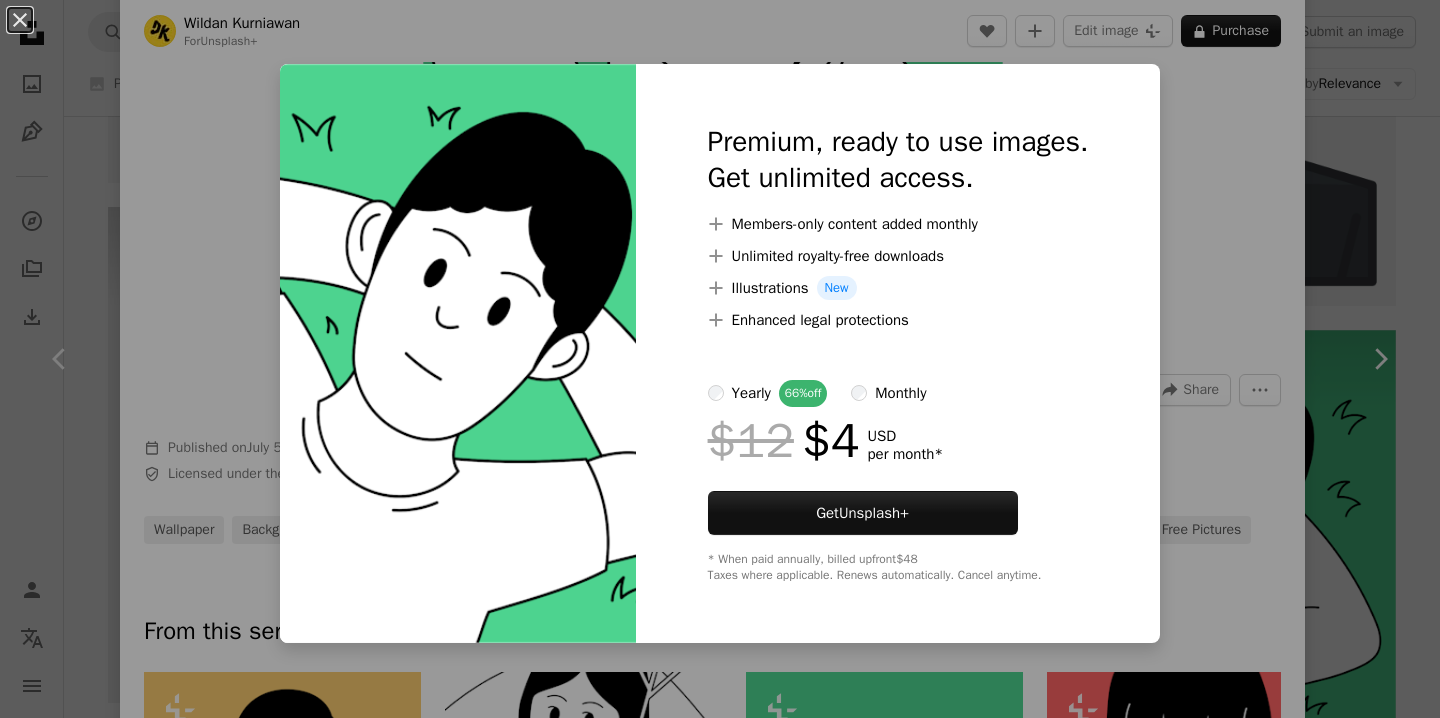 click on "An X shape Premium, ready to use images. Get unlimited access. A plus sign Members-only content added monthly A plus sign Unlimited royalty-free downloads A plus sign Illustrations  New A plus sign Enhanced legal protections yearly 66%  off monthly $12   $4 USD per month * Get  Unsplash+ * When paid annually, billed upfront  $48 Taxes where applicable. Renews automatically. Cancel anytime." at bounding box center (720, 359) 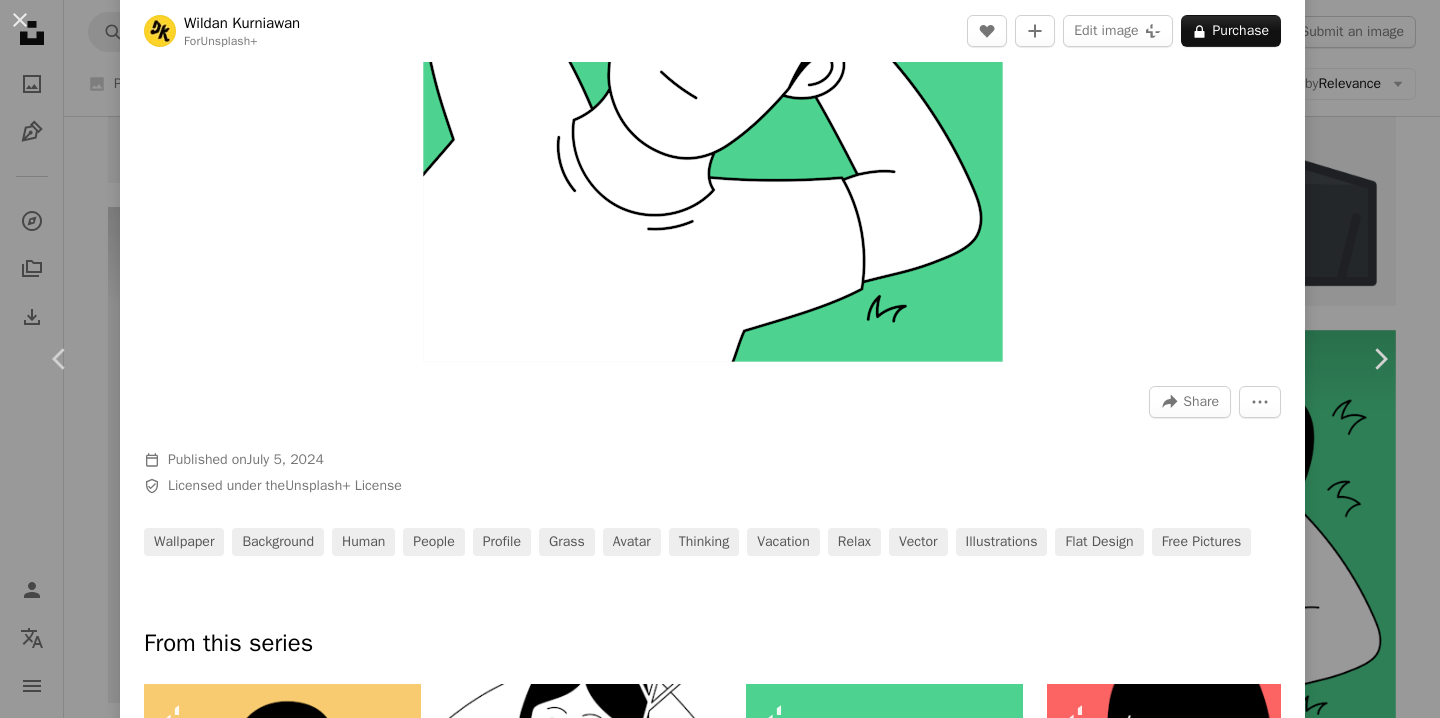 scroll, scrollTop: 0, scrollLeft: 0, axis: both 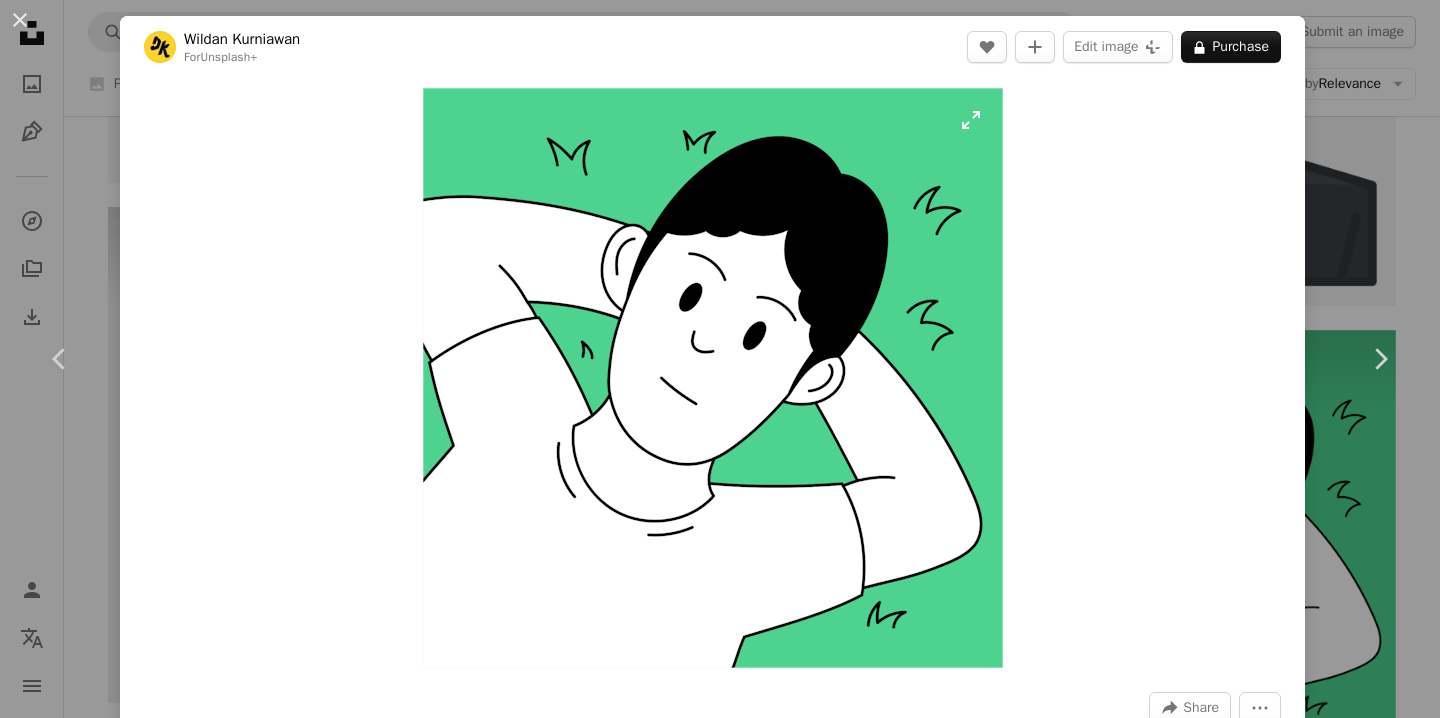 click at bounding box center (713, 378) 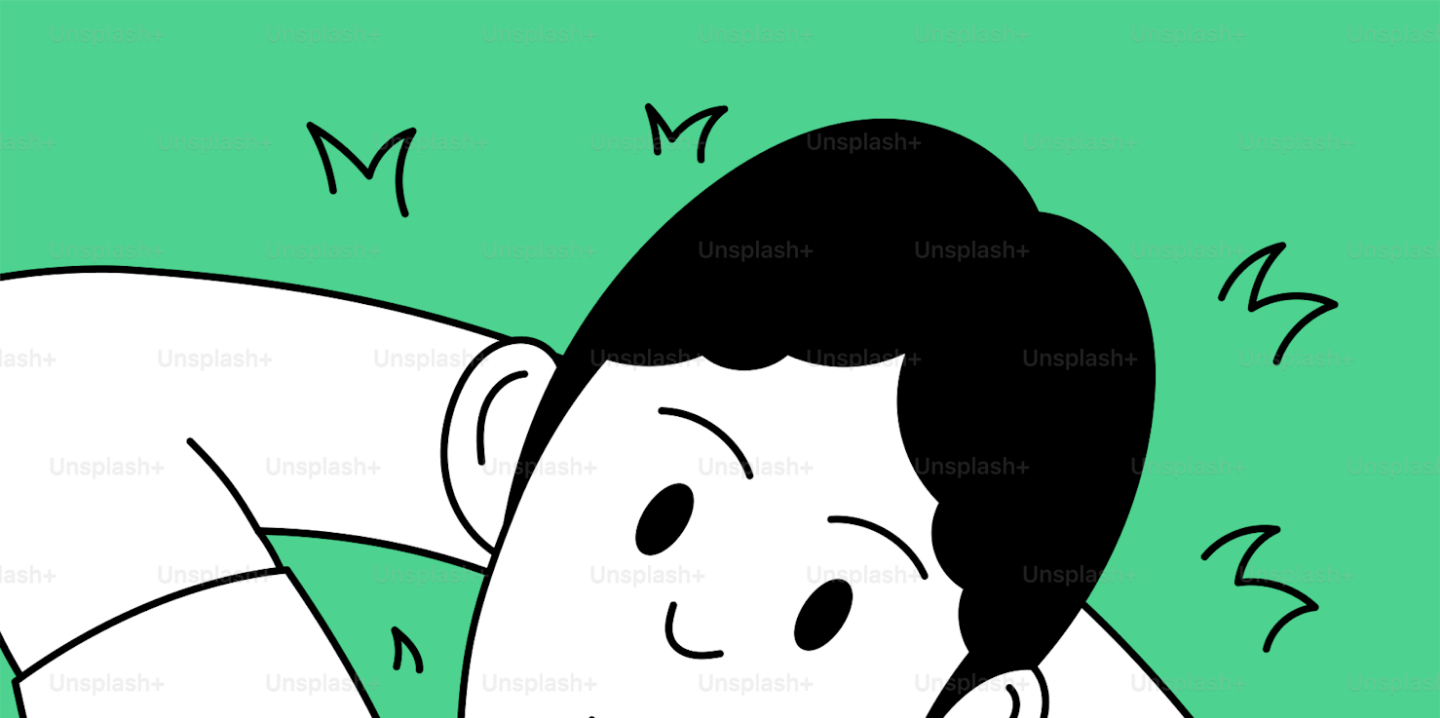 scroll, scrollTop: 362, scrollLeft: 0, axis: vertical 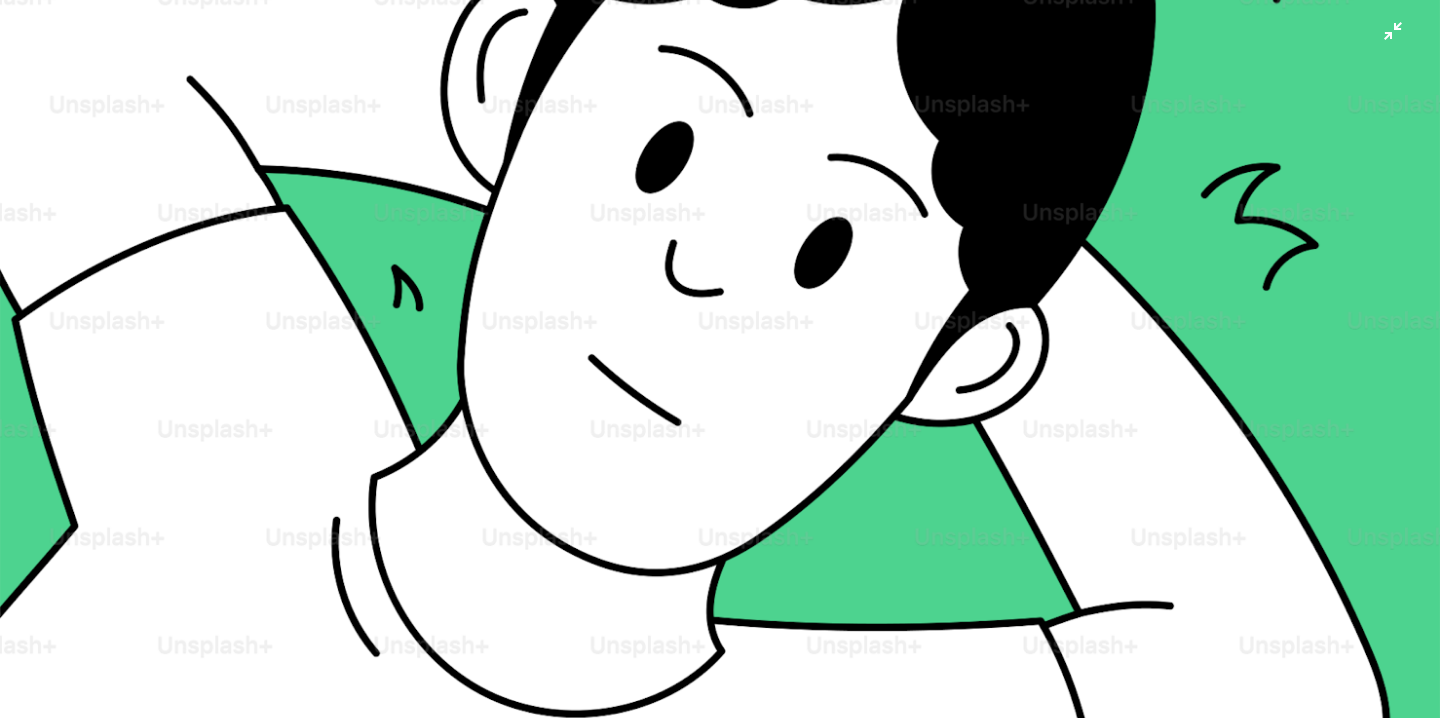 click at bounding box center [720, 358] 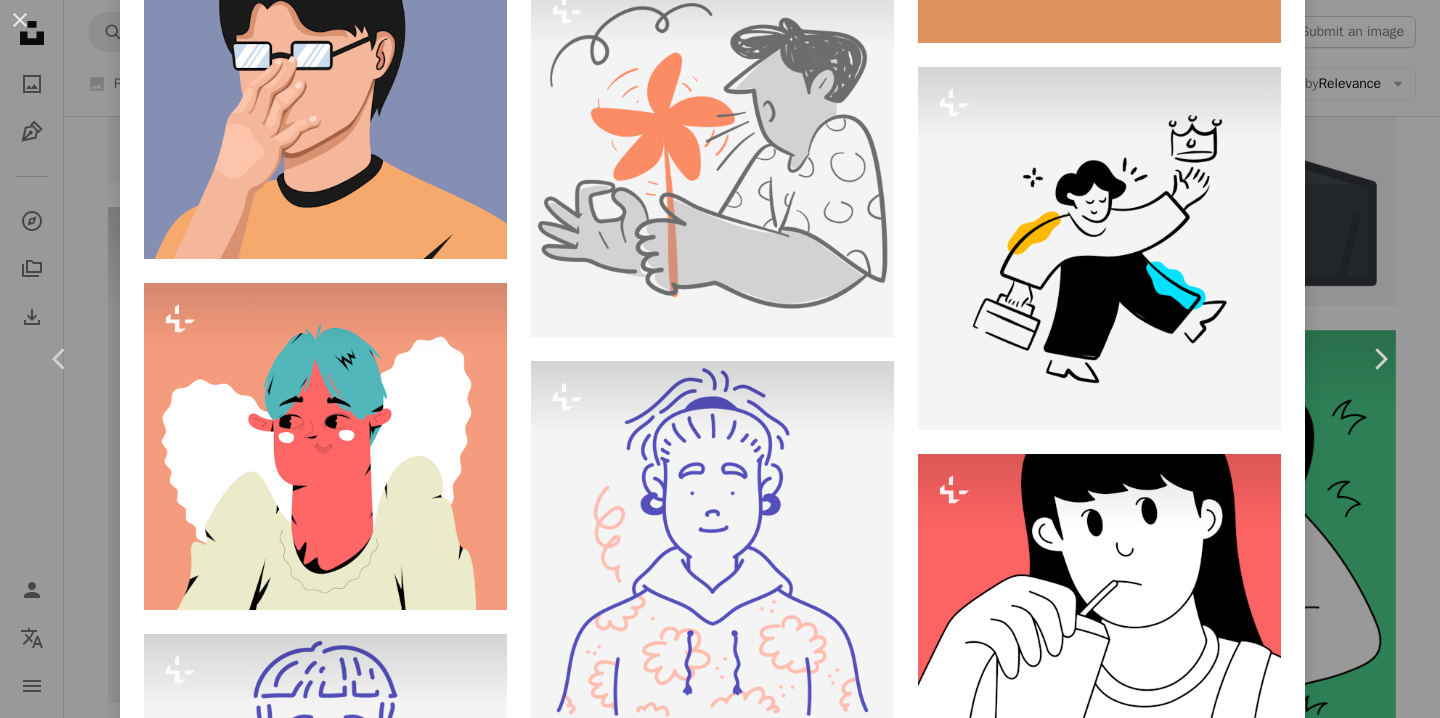 scroll, scrollTop: 6627, scrollLeft: 0, axis: vertical 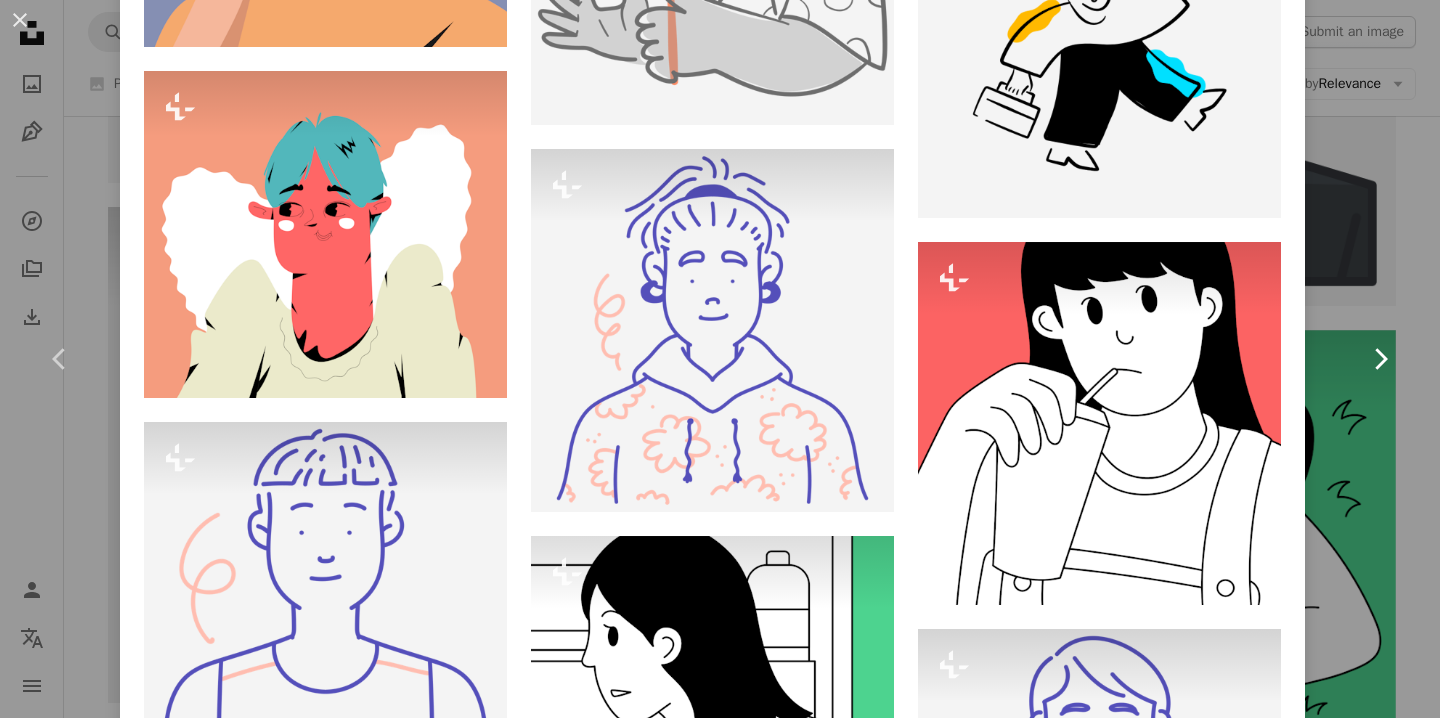 click on "Chevron right" at bounding box center [1380, 359] 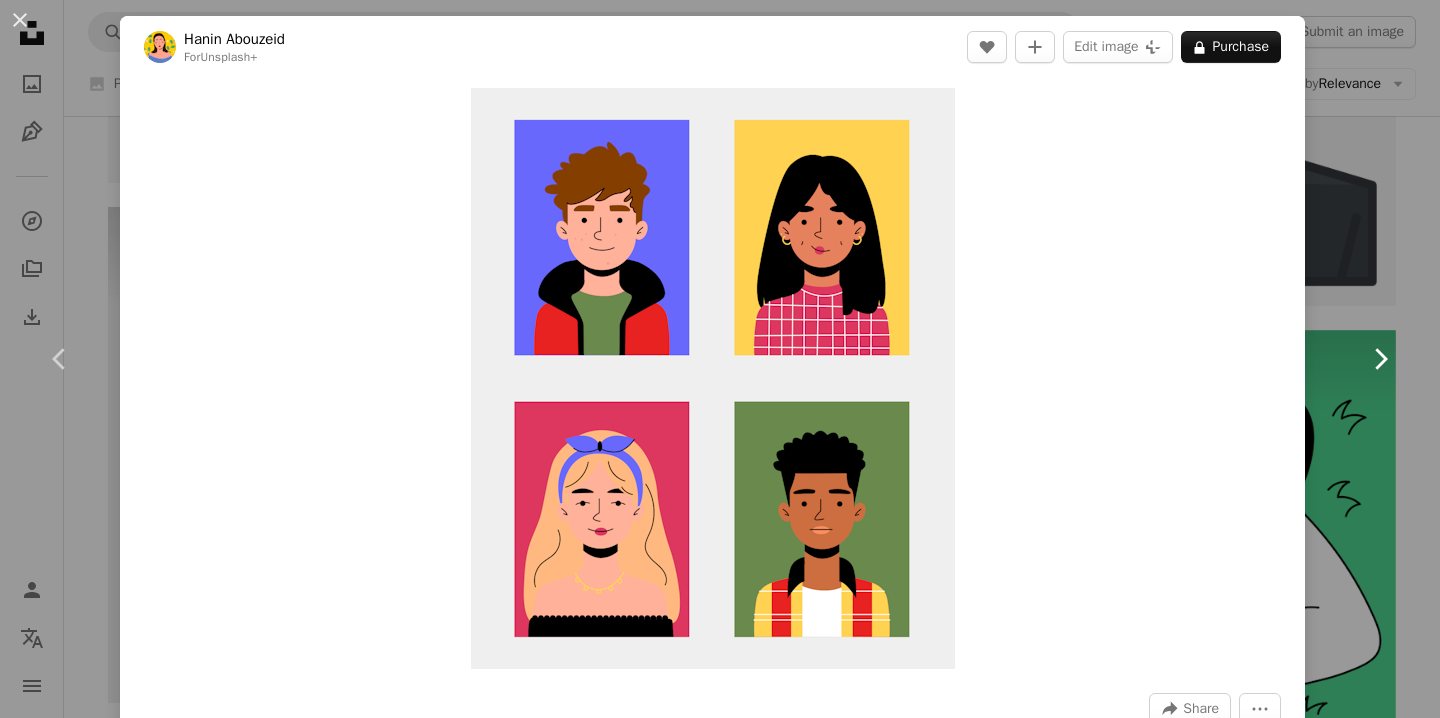 click on "Chevron right" at bounding box center (1380, 359) 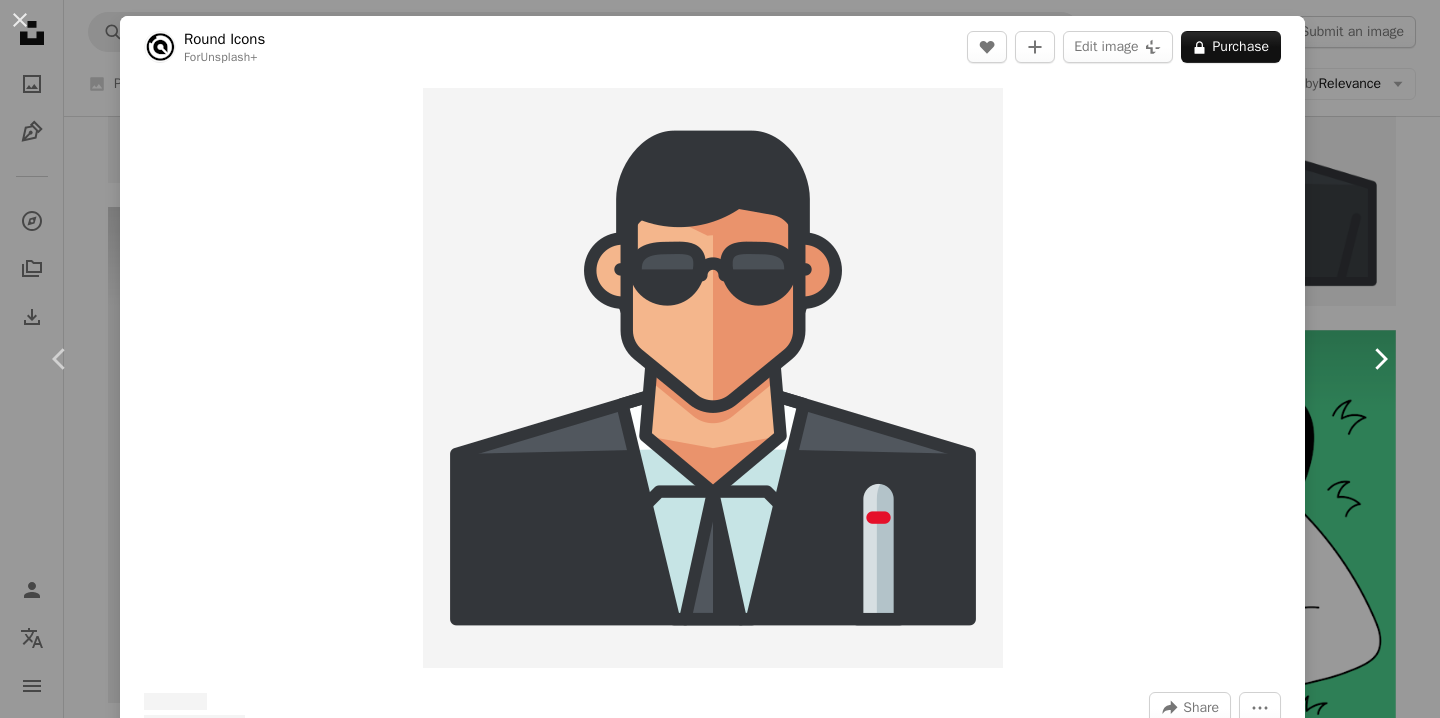 click on "Chevron right" at bounding box center [1380, 359] 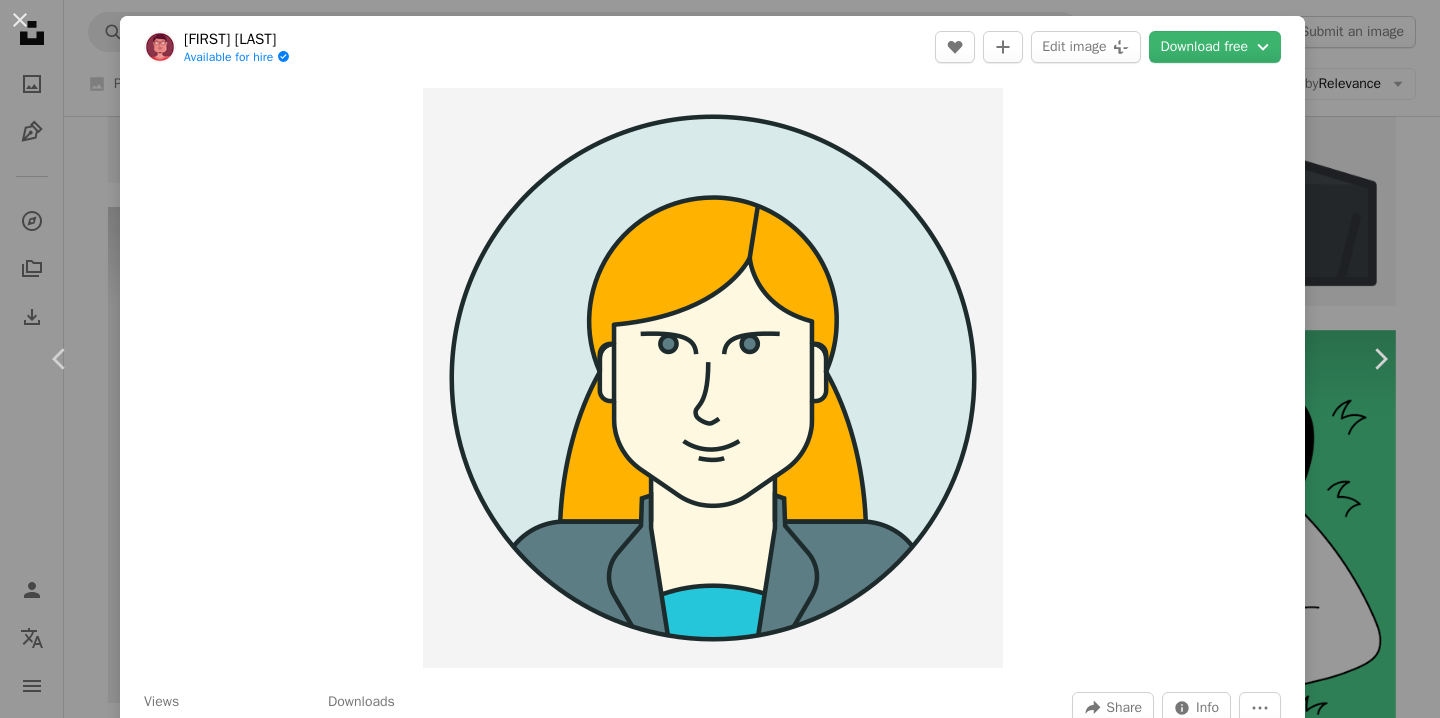 click on "An X shape Chevron left Chevron right [FIRST] [LAST] Available for hire A checkmark inside of a circle A heart A plus sign Edit image   Plus sign for Unsplash+ Download free Chevron down Zoom in Views 15,424 Downloads 242 A forward-right arrow Share Info icon Info More Actions Illustration for a woman. Calendar outlined Published on  February 28, 2025 Safety Free to use under the  Unsplash License woman girl female avatar business woman Backgrounds Browse premium related images on iStock  |  Save 20% with code UNSPLASH20 View more on iStock  ↗ Related images Plus sign for Unsplash+ A heart A plus sign Round Icons For  Unsplash+ A lock   Purchase A heart A plus sign [FIRST] [LAST] Available for hire A checkmark inside of a circle Arrow pointing down Plus sign for Unsplash+ A heart A plus sign Round Icons For  Unsplash+ A lock   Purchase Plus sign for Unsplash+ A heart A plus sign Round Icons For  Unsplash+ A lock   Purchase Plus sign for Unsplash+ A heart A plus sign Round Icons For  Unsplash+ A lock" at bounding box center (720, 359) 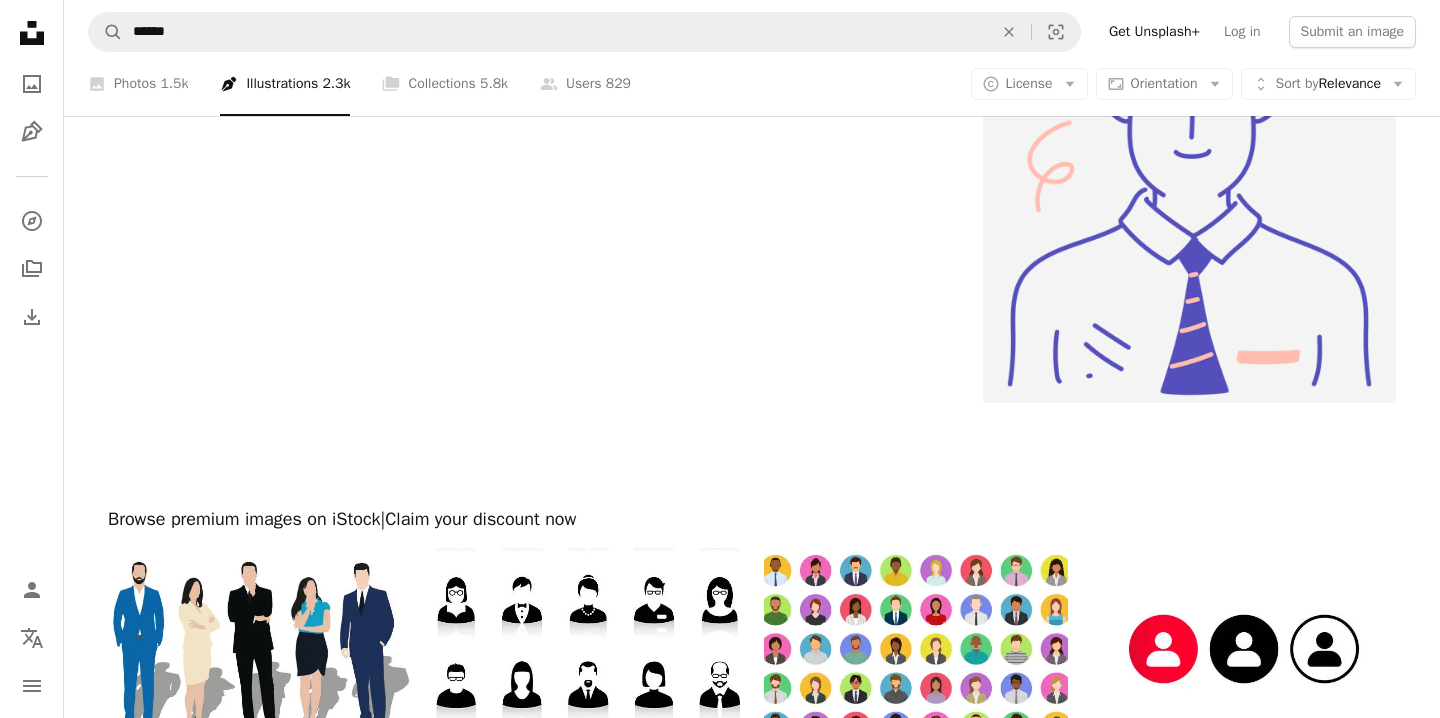 scroll, scrollTop: 4156, scrollLeft: 0, axis: vertical 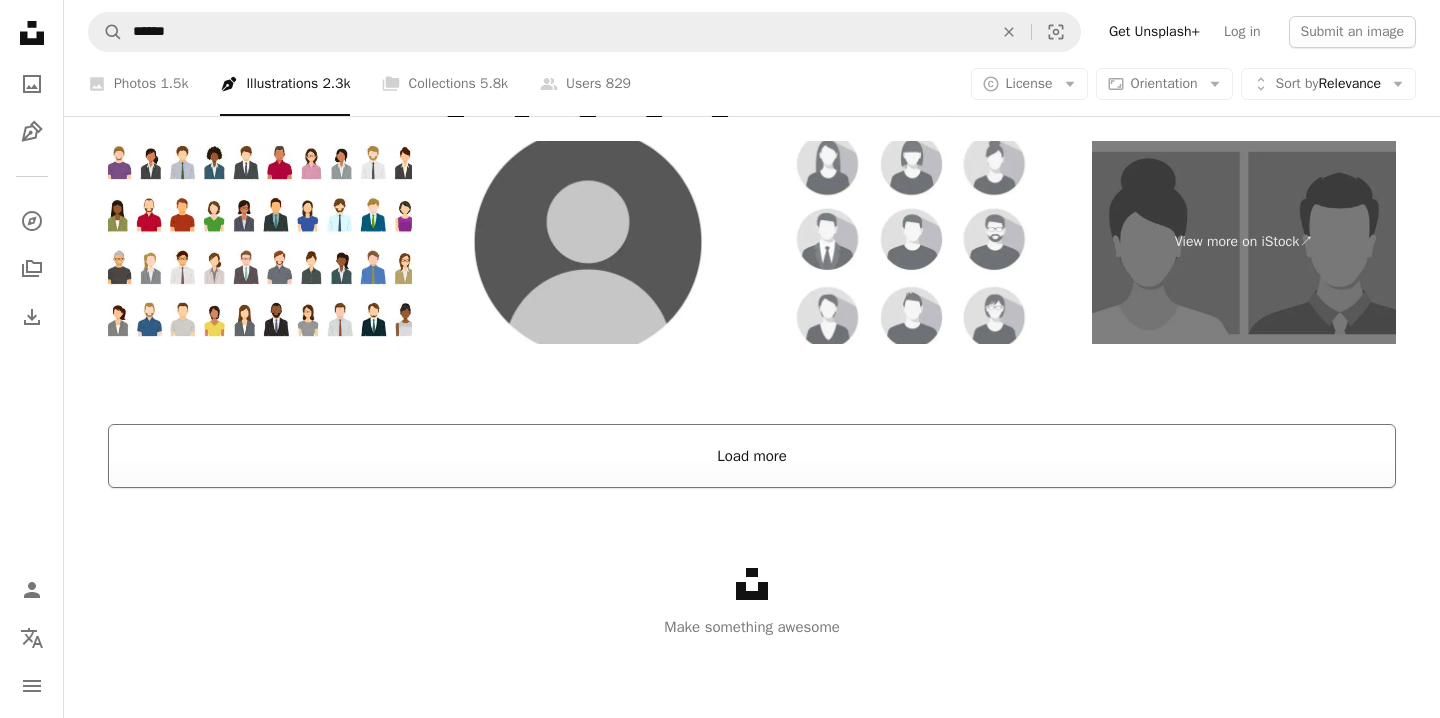 click on "Load more" at bounding box center [752, 456] 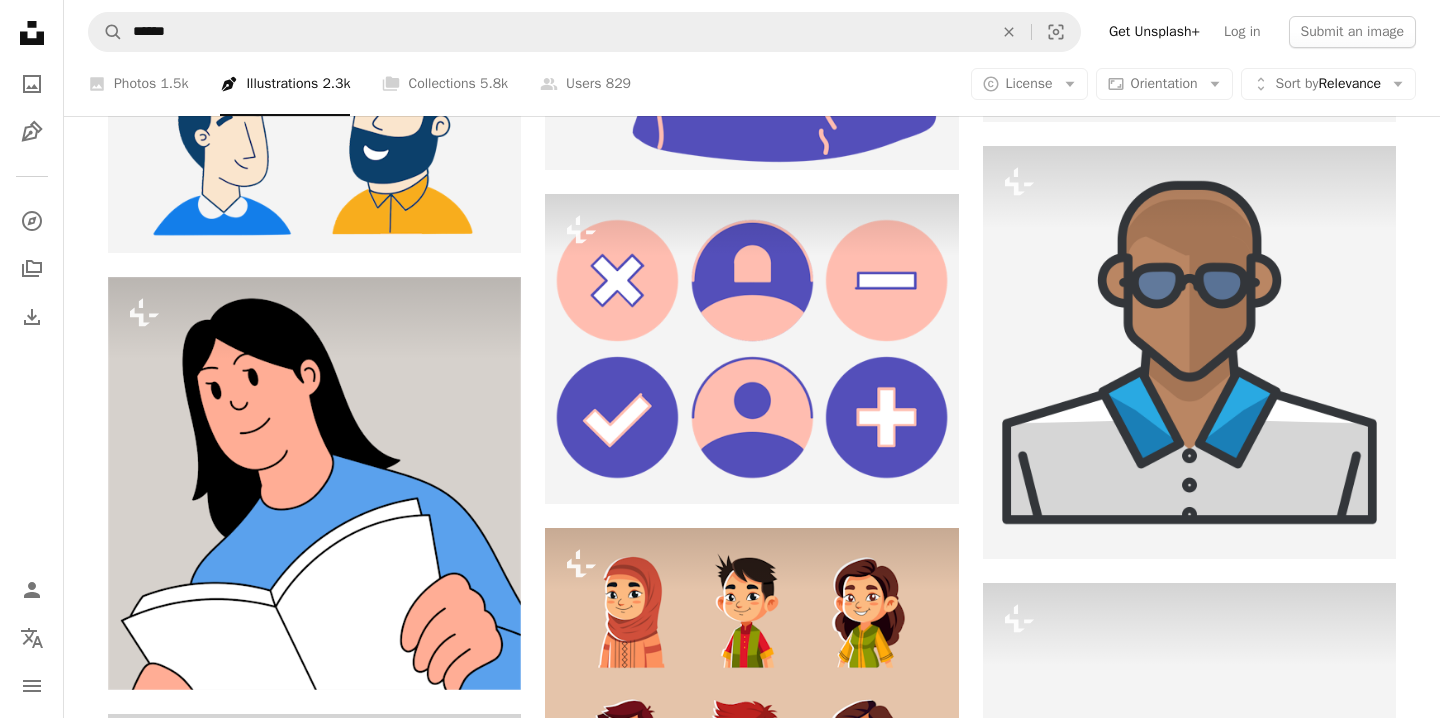 scroll, scrollTop: 3809, scrollLeft: 0, axis: vertical 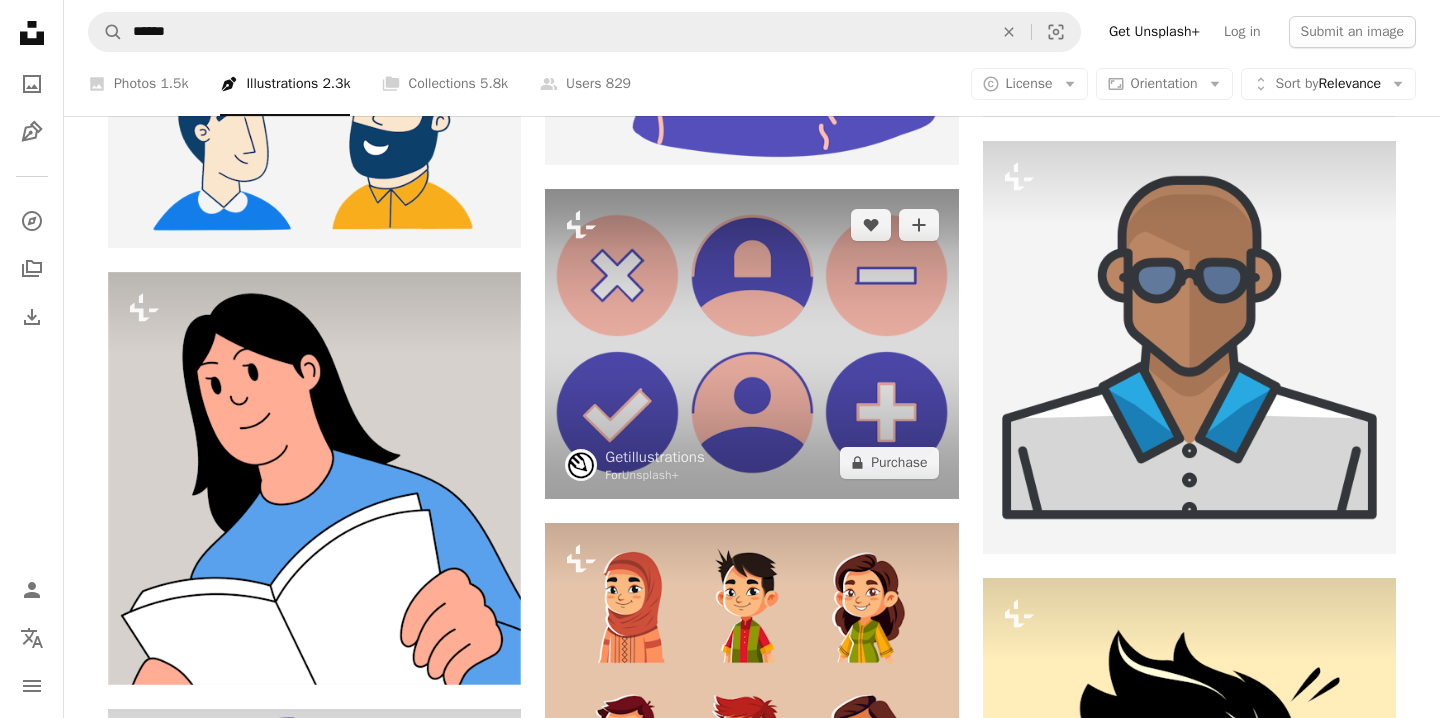 click at bounding box center (751, 344) 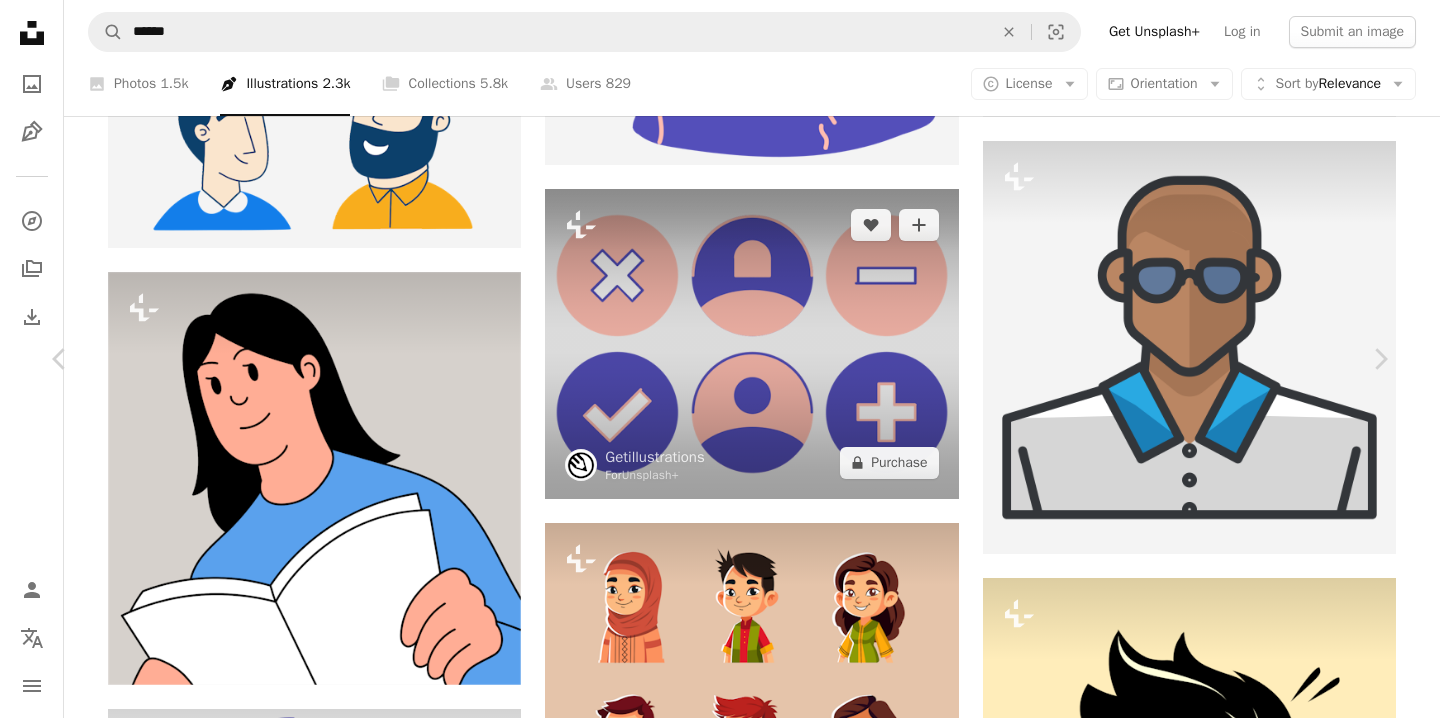 scroll, scrollTop: 0, scrollLeft: 0, axis: both 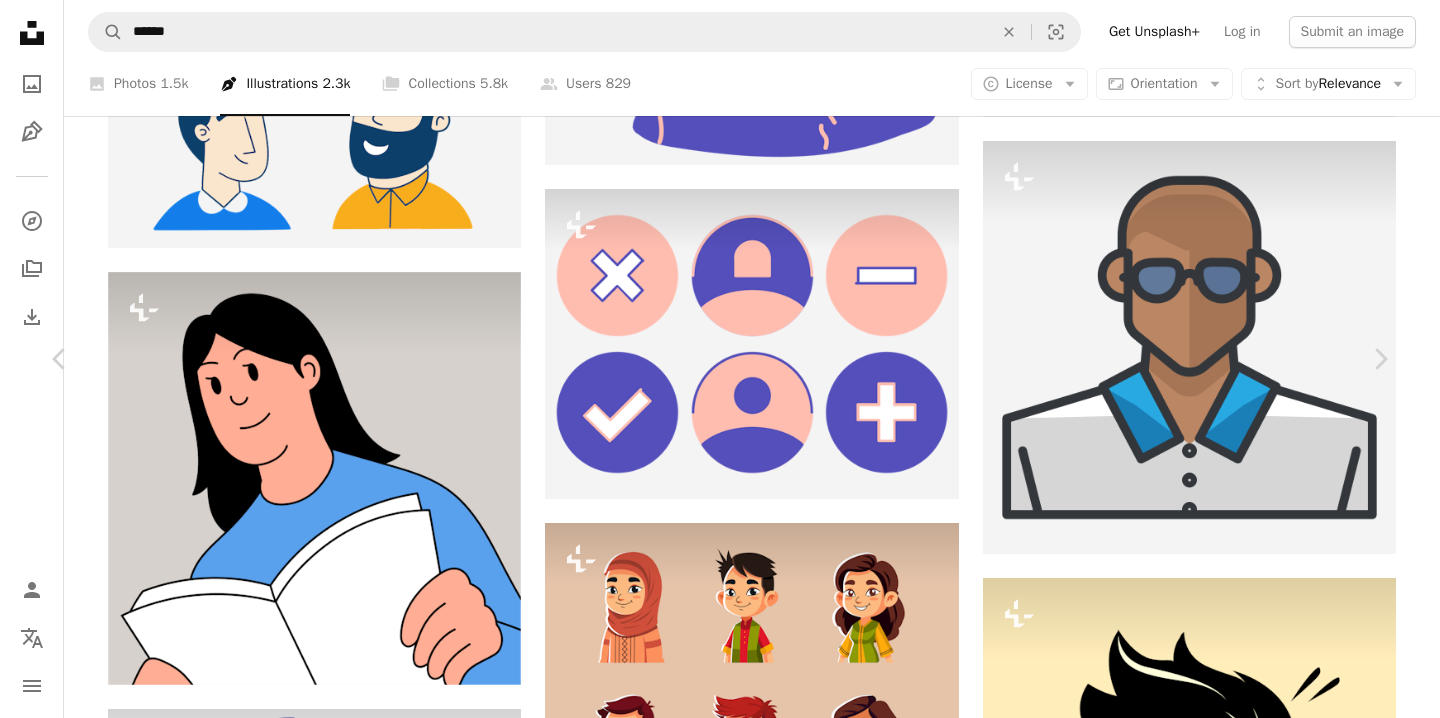 click at bounding box center [713, 3372] 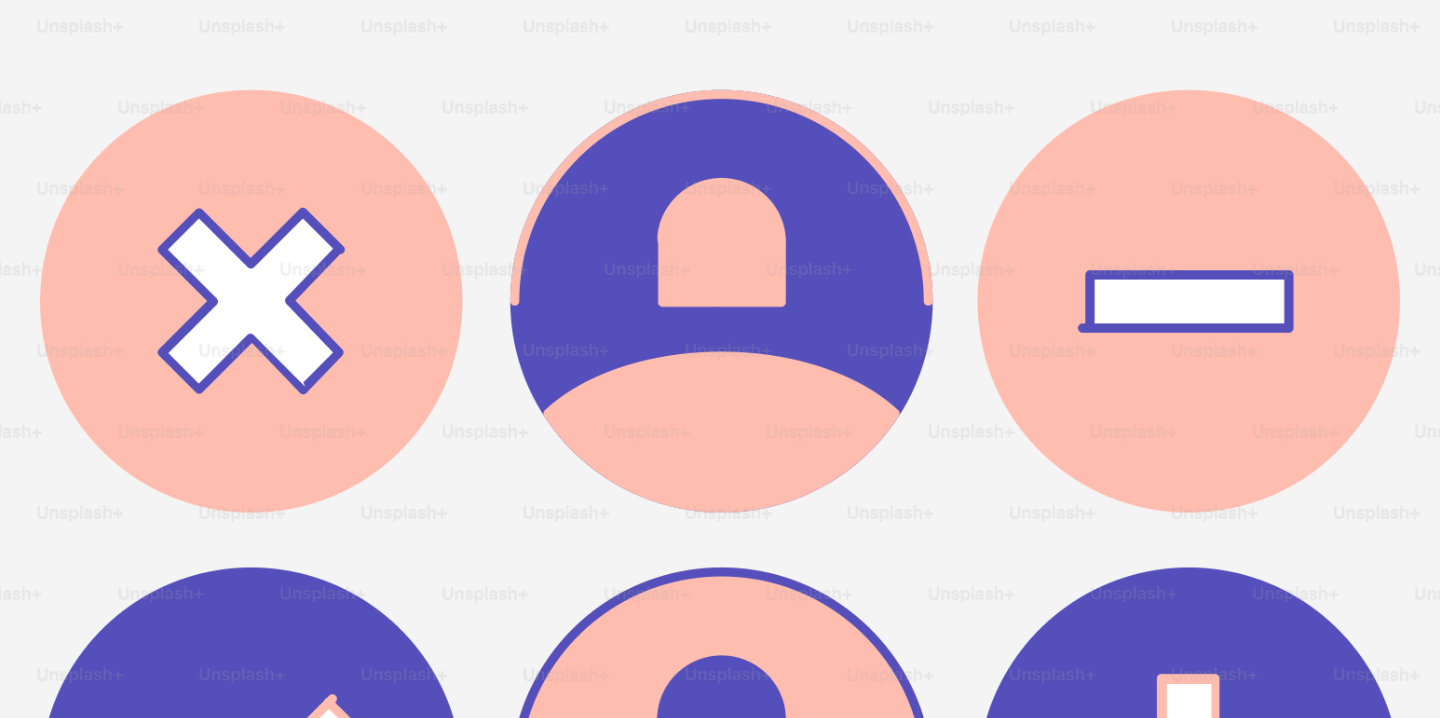 scroll, scrollTop: 182, scrollLeft: 0, axis: vertical 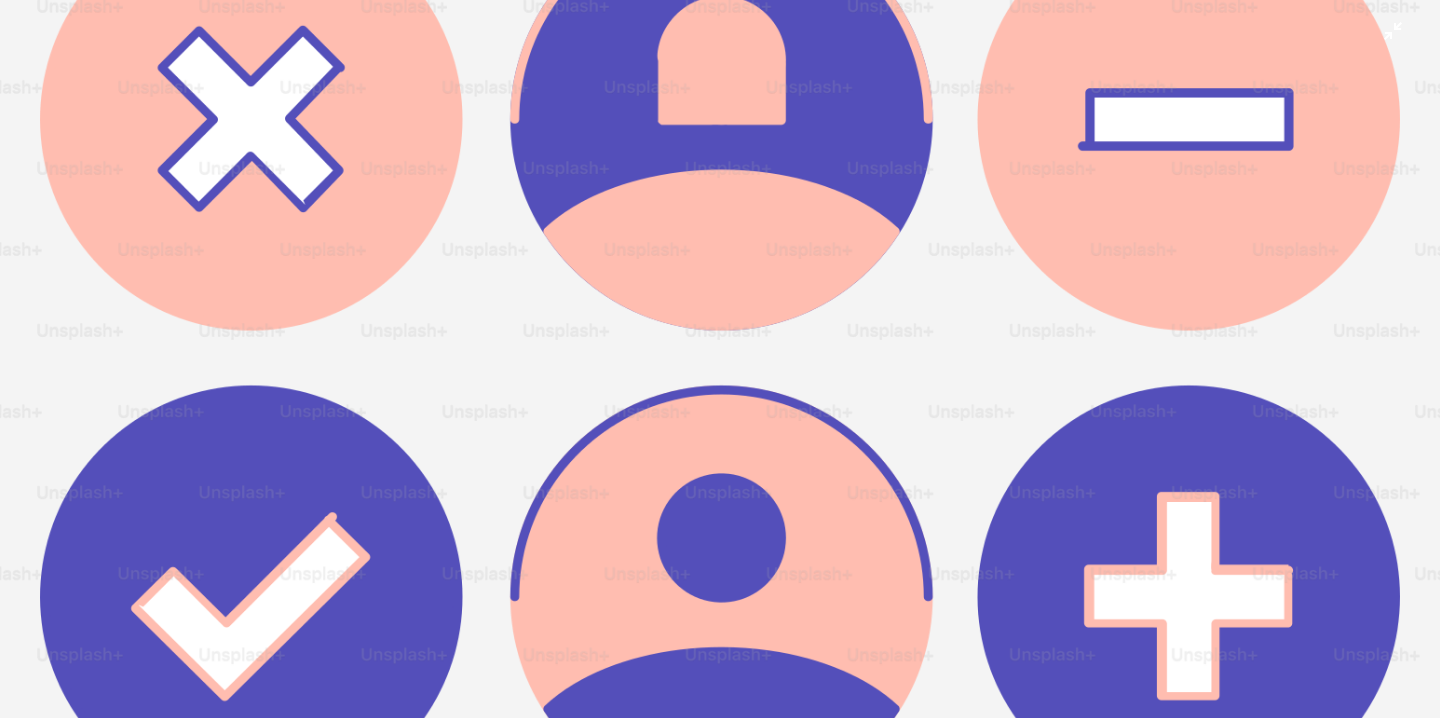 click at bounding box center [720, 358] 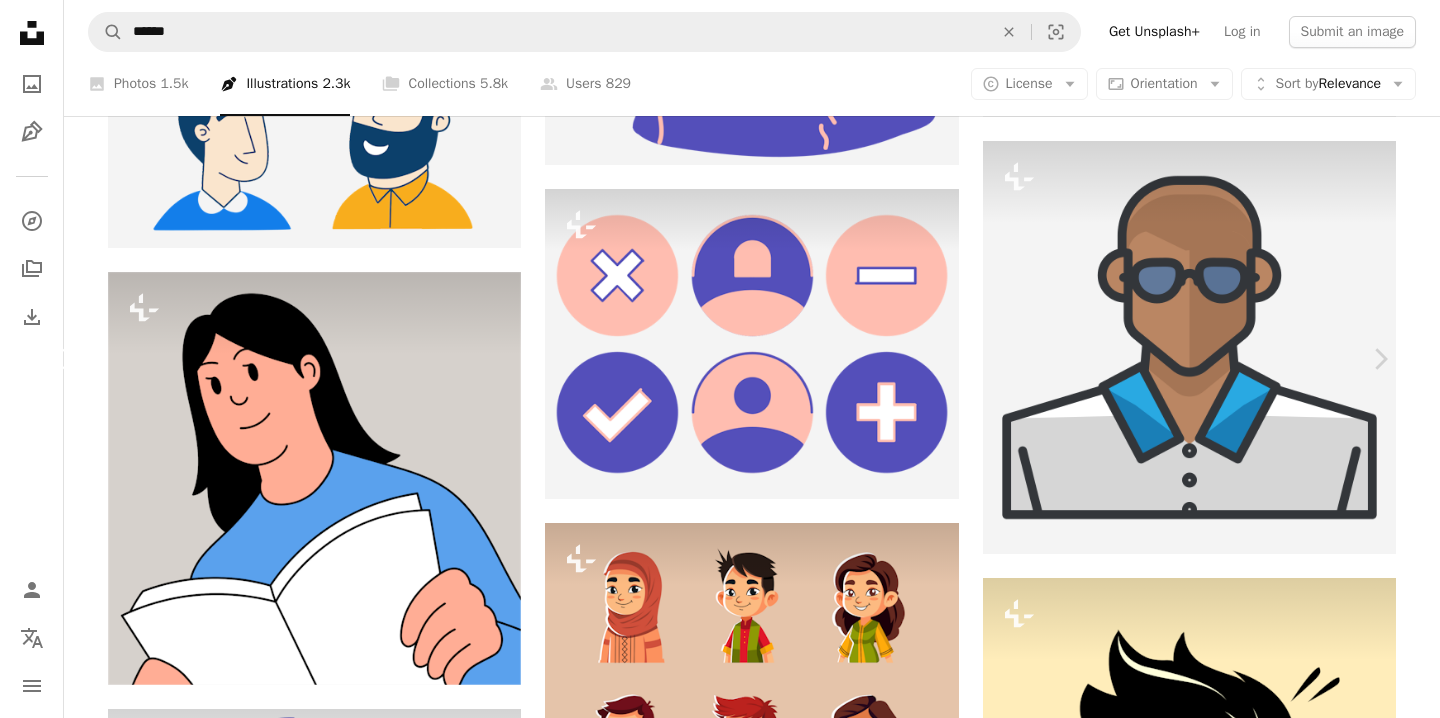 click on "Chevron left" 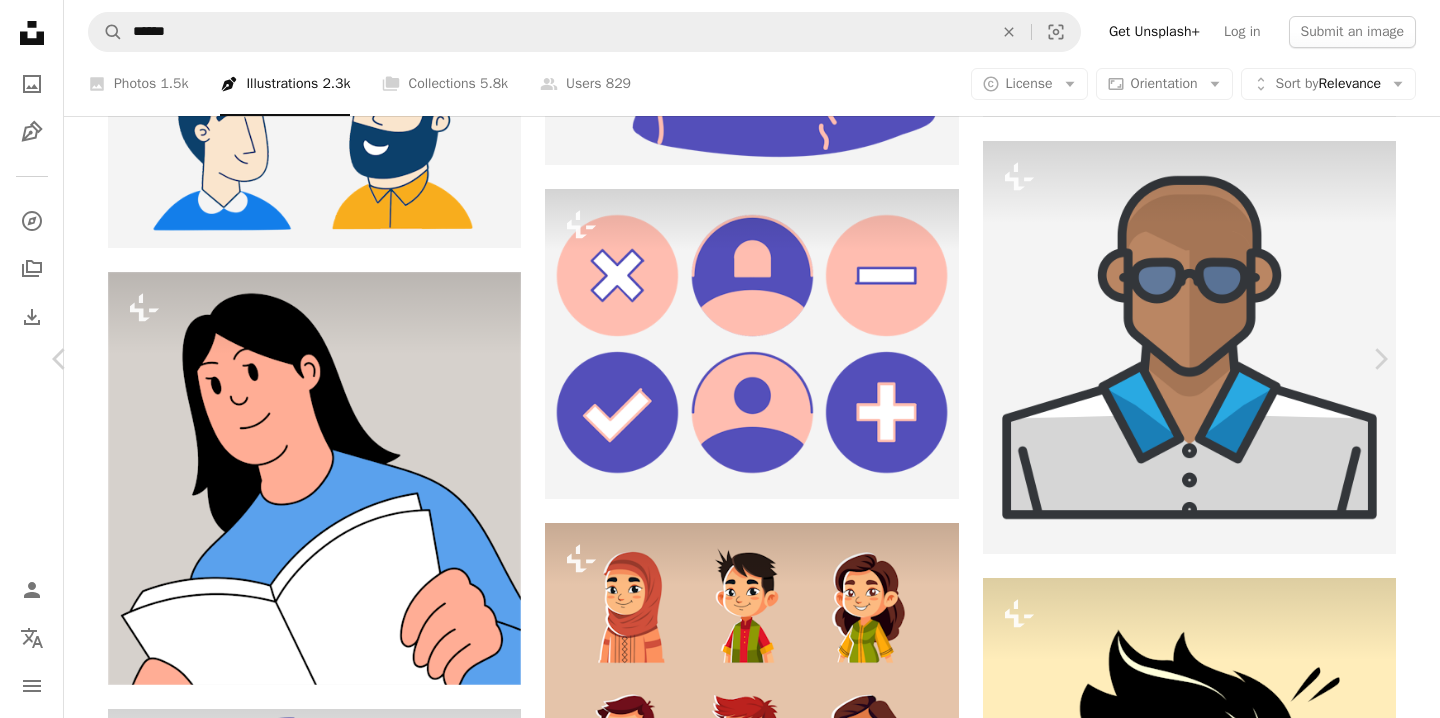click on "An X shape Chevron left Chevron right Fast Ink Available for hire A checkmark inside of a circle A heart A plus sign Edit image Plus sign for Unsplash+ Download free Chevron down Zoom in ––– –– –– ––– –––– –––– ––– –– –– ––– –––– –––– ––– –– –– ––– –––– –––– A forward-right arrow Share Info icon Info More Actions ––– – ––– – – –– – ––––. ––– ––– –––– –––– ––– ––– – –––– –––– ––– ––– –––– –––– Browse premium related images on iStock | Save 20% with code UNSPLASH20 Related images Plus sign for Unsplash+ A heart A plus sign [FIRST] [LAST] For Unsplash+ A lock Purchase Plus sign for Unsplash+ A heart A plus sign [FIRST] [LAST] For Unsplash+ A lock Purchase A heart A plus sign [FIRST] [LAST] Arrow pointing down A heart A plus sign Fast Ink Available for hire Arrow pointing down" at bounding box center (720, 3353) 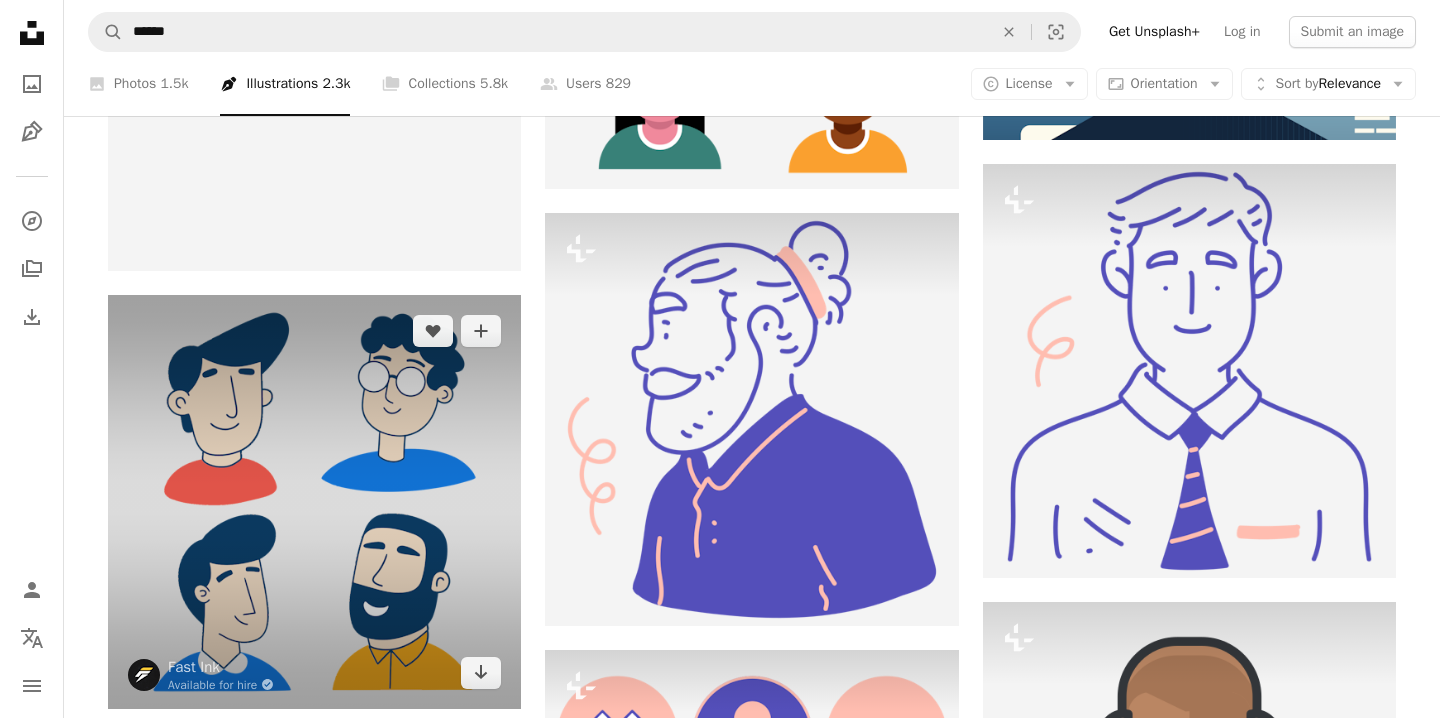 scroll, scrollTop: 2807, scrollLeft: 0, axis: vertical 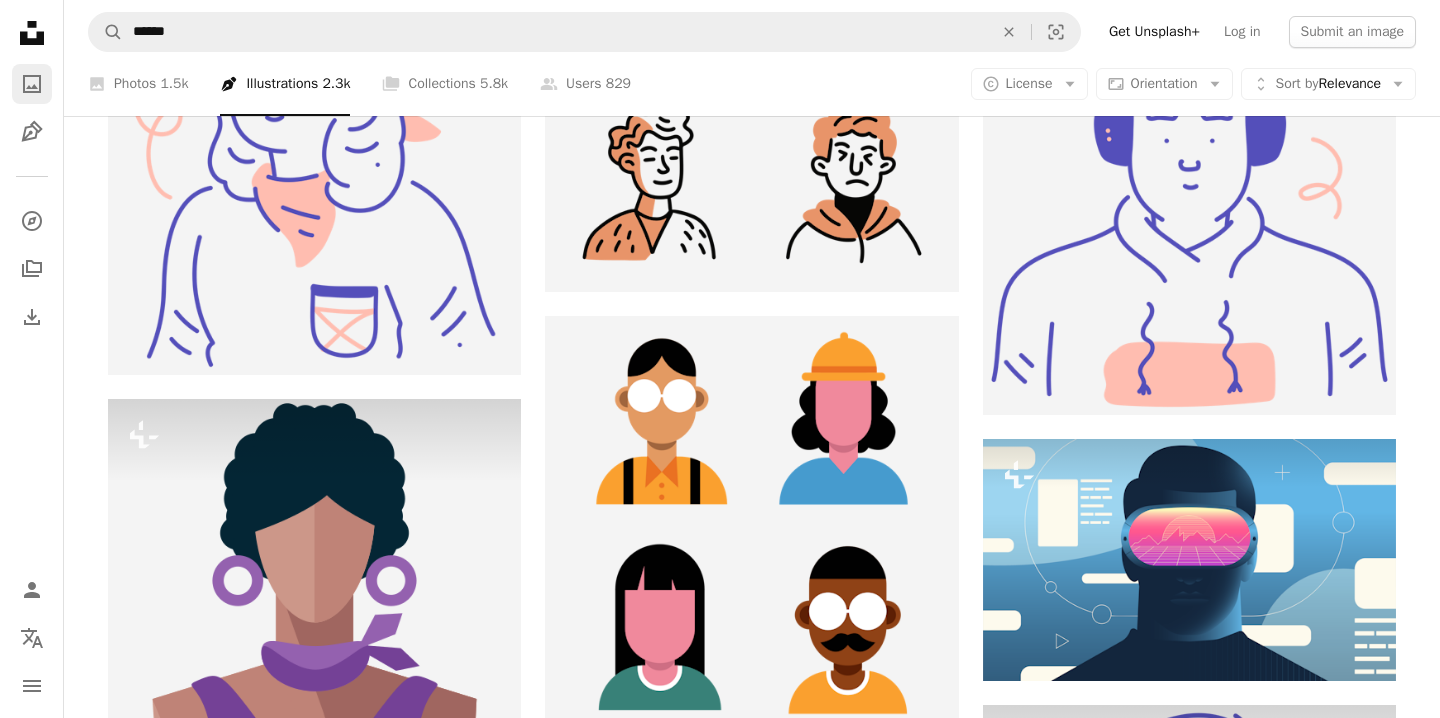 click on "A photo" at bounding box center [32, 84] 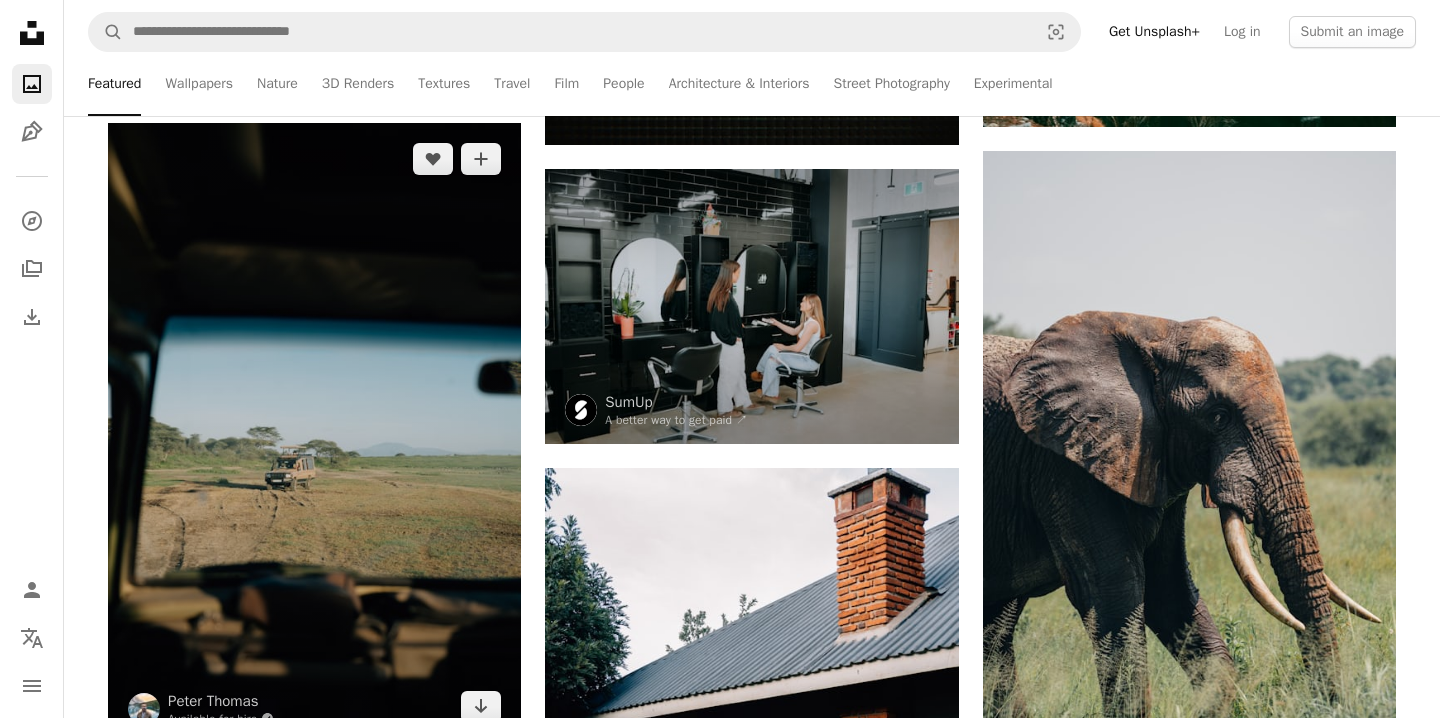 scroll, scrollTop: 10736, scrollLeft: 0, axis: vertical 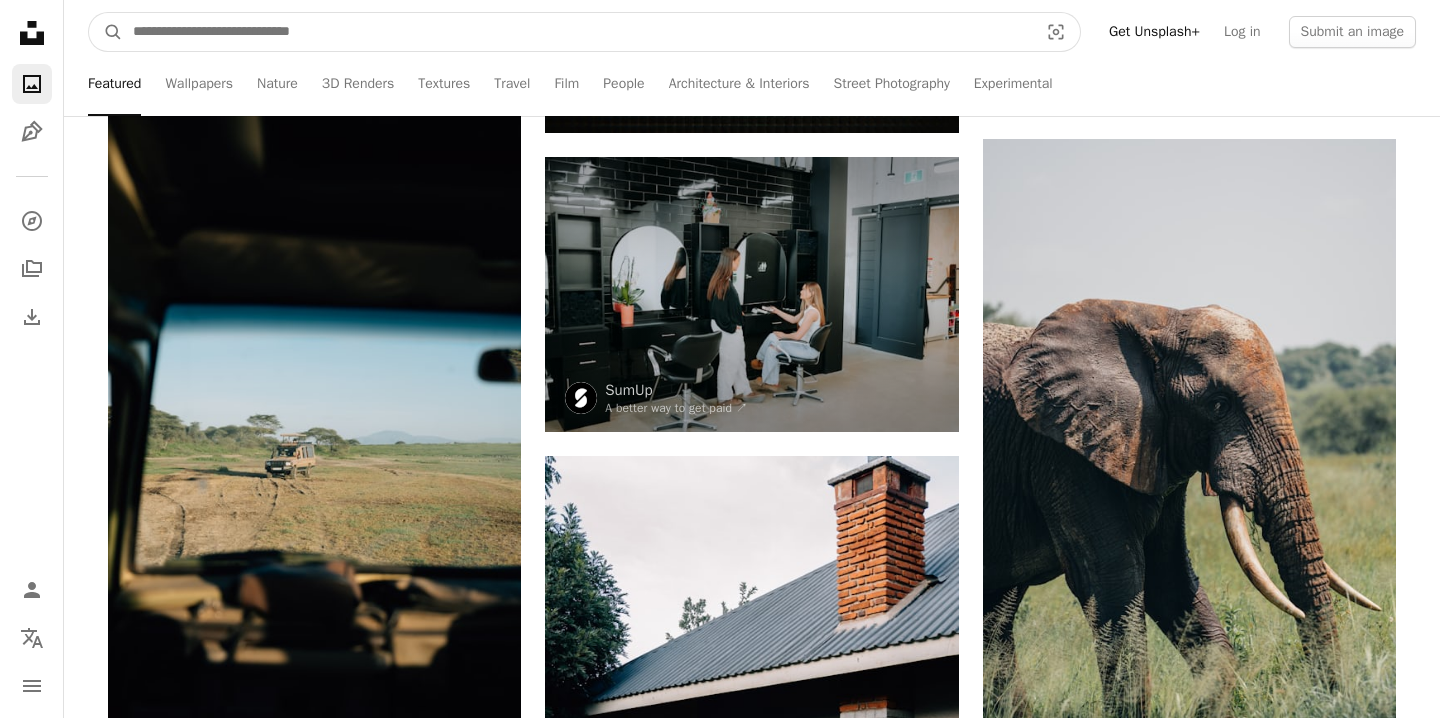 click at bounding box center (577, 32) 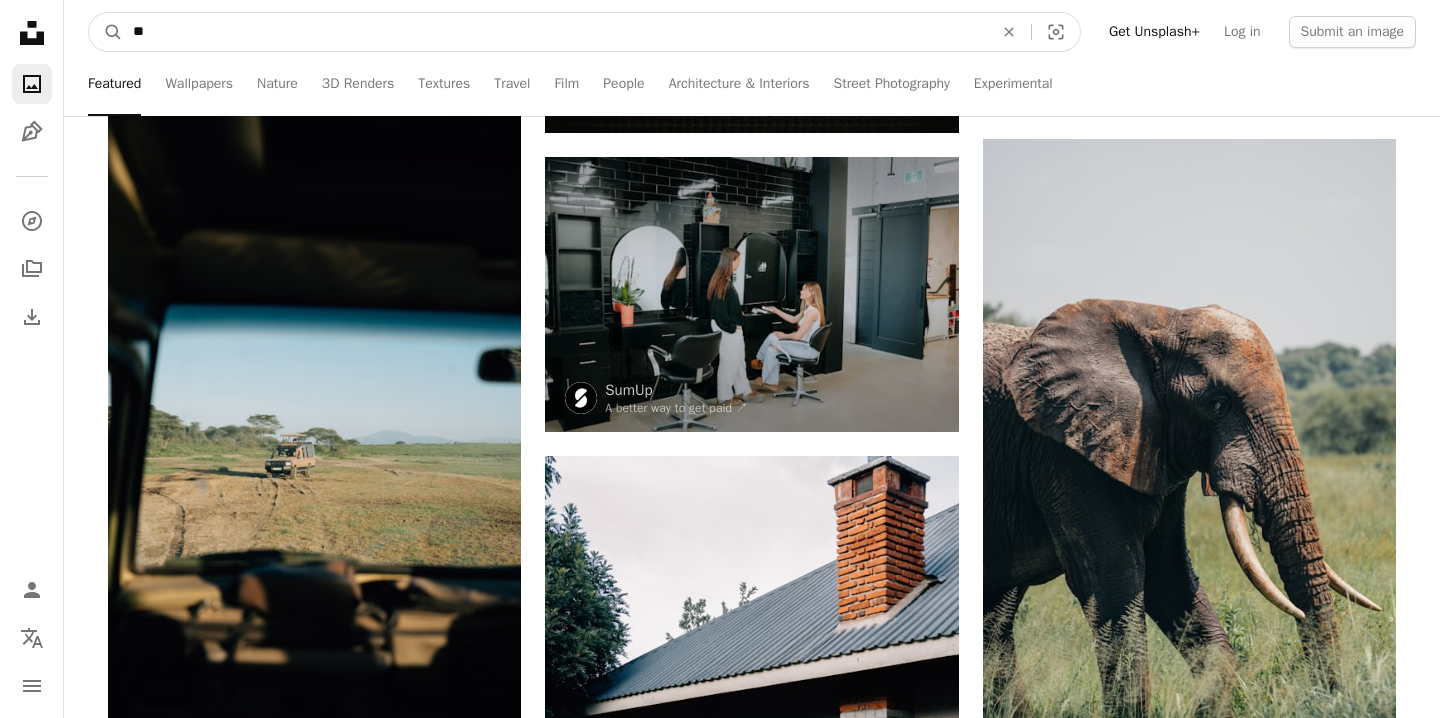 type on "*" 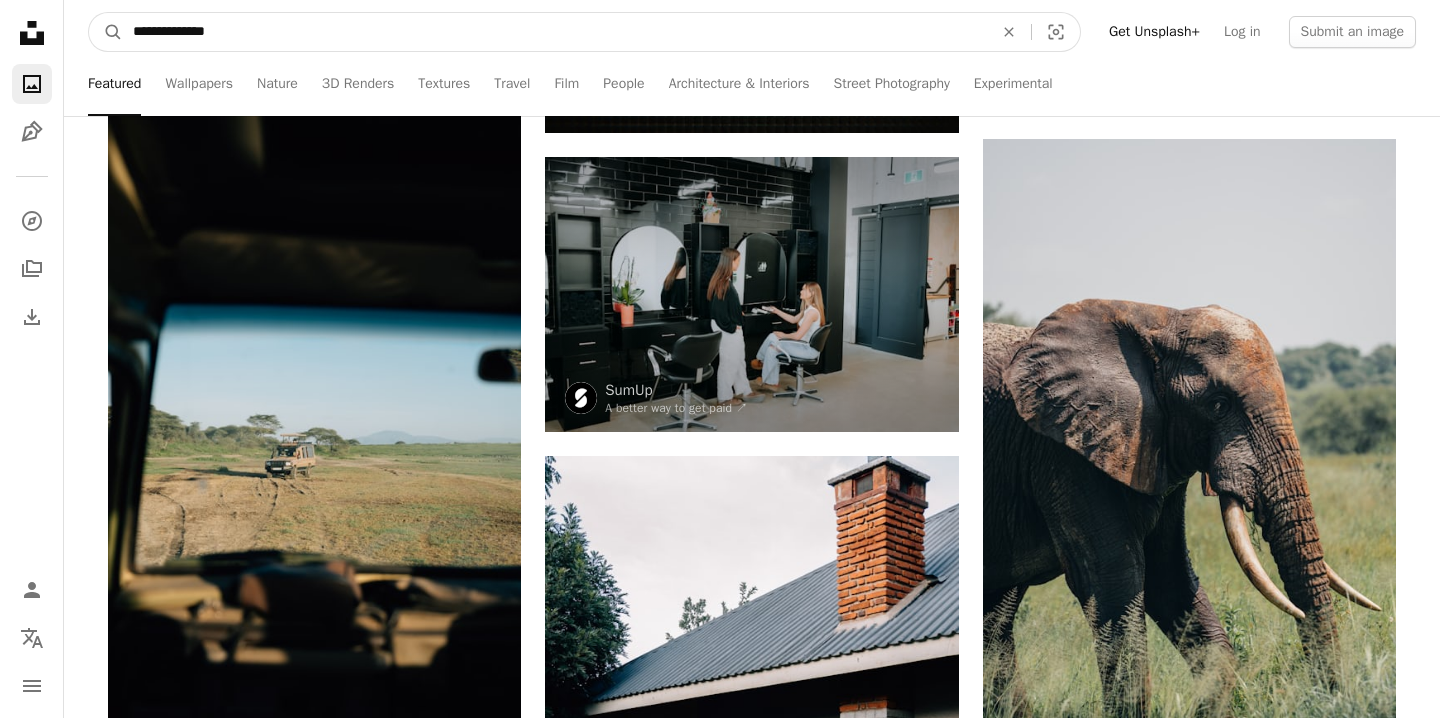 type on "**********" 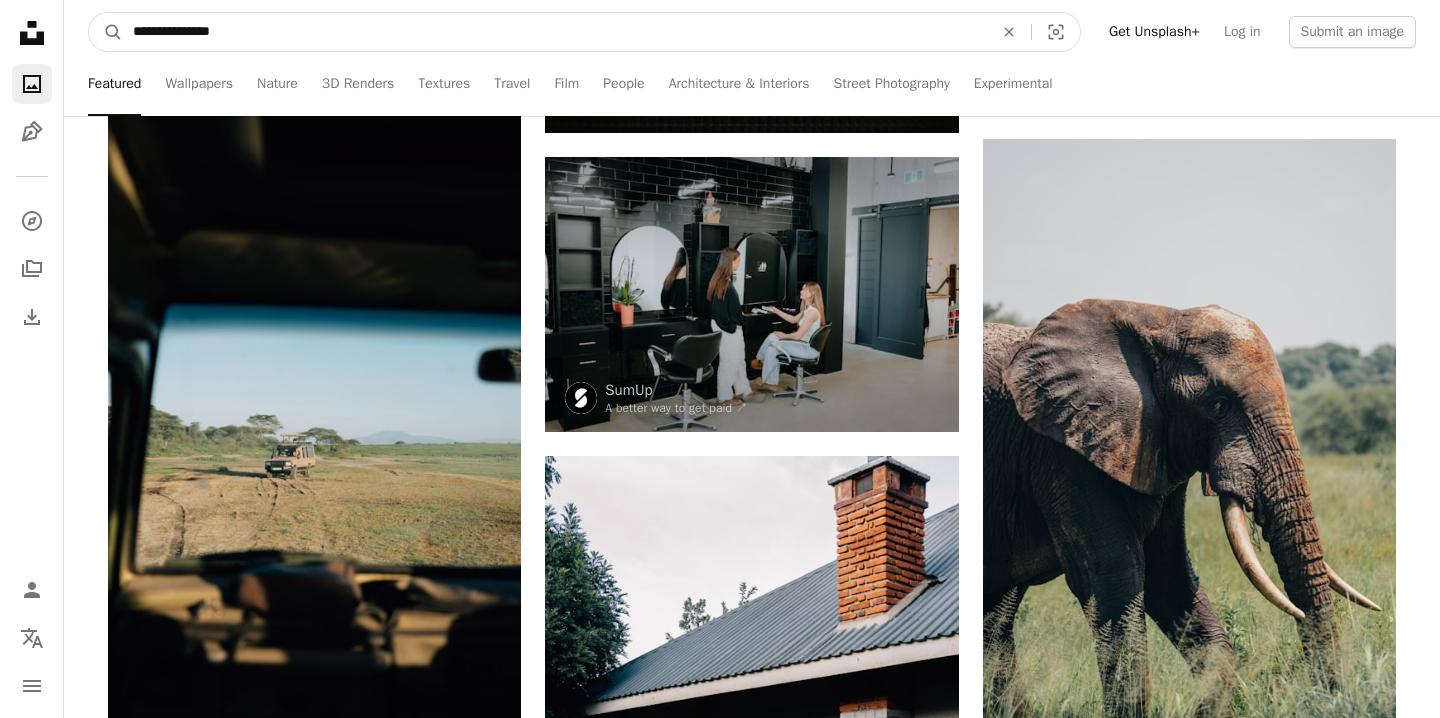 click on "A magnifying glass" at bounding box center (106, 32) 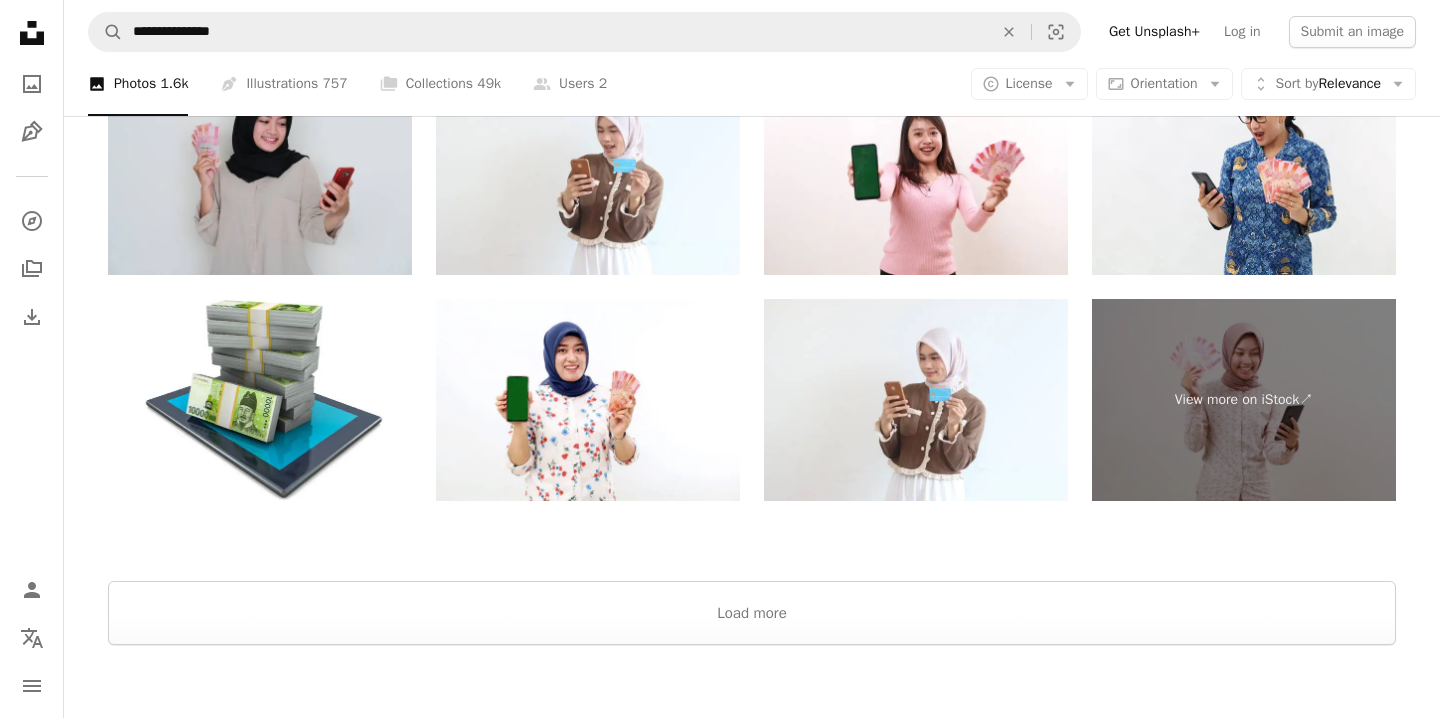 scroll, scrollTop: 3914, scrollLeft: 0, axis: vertical 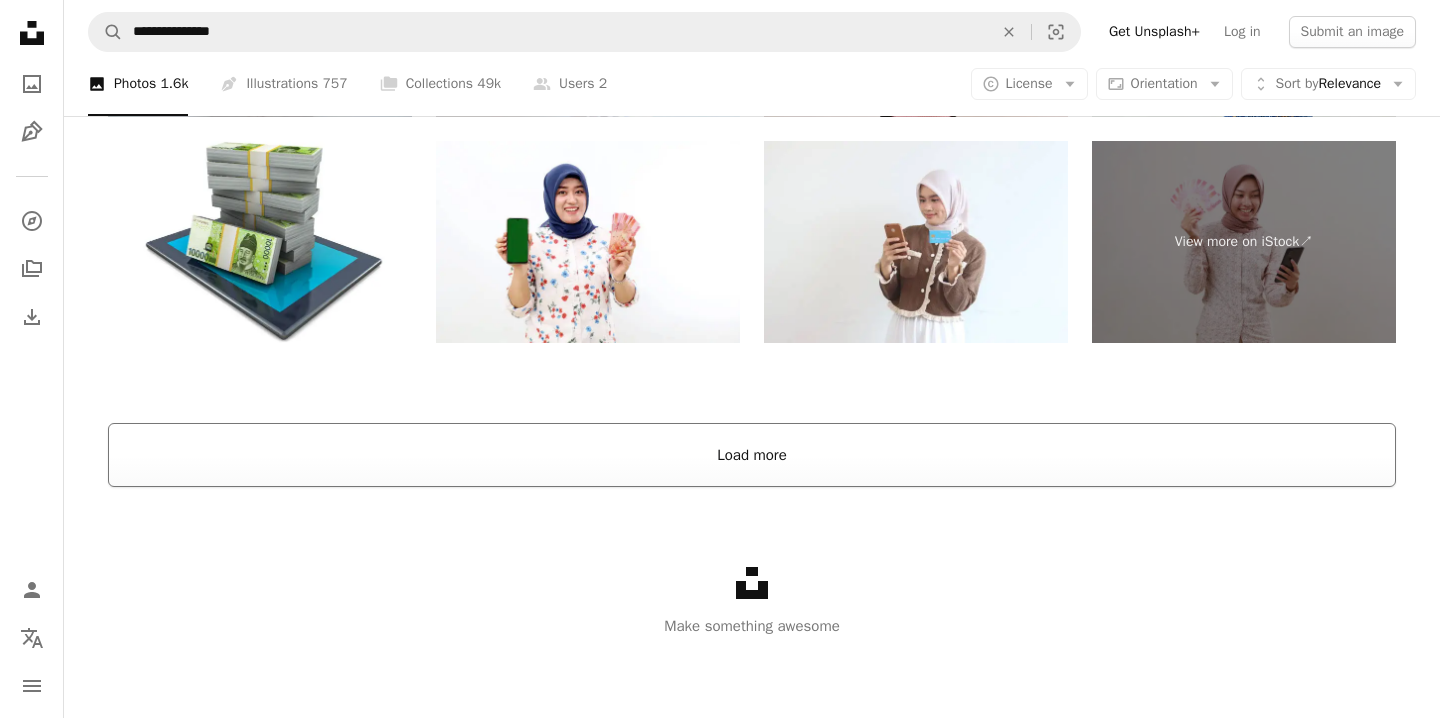 click on "Load more" at bounding box center (752, 455) 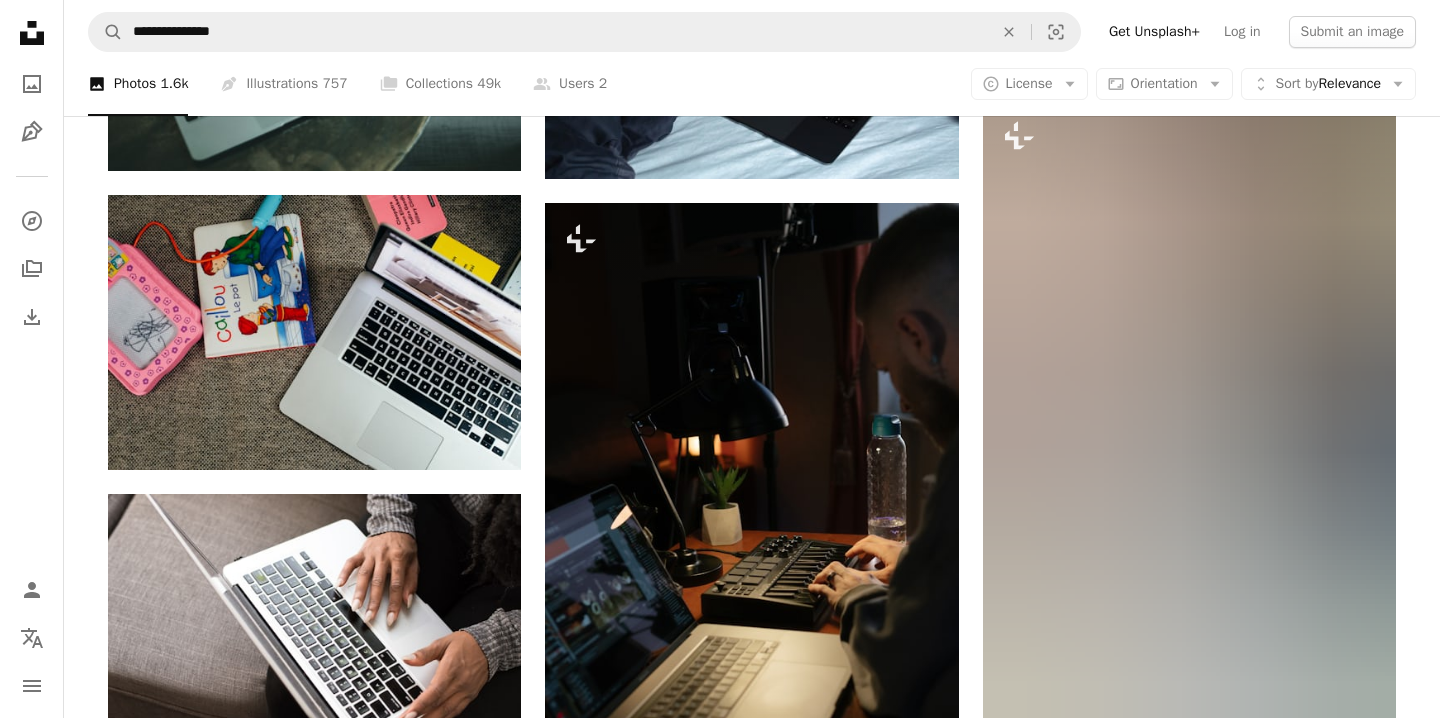 scroll, scrollTop: 6784, scrollLeft: 0, axis: vertical 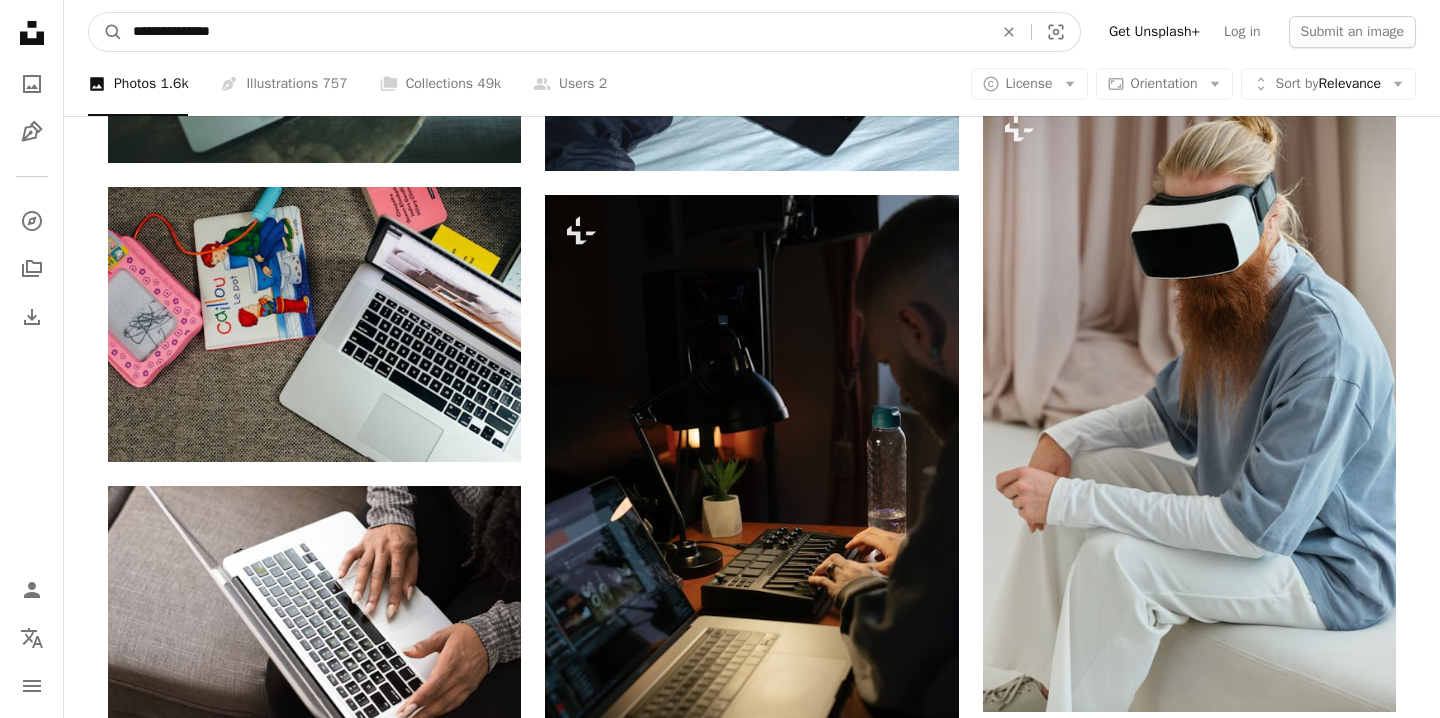 click on "**********" at bounding box center (555, 32) 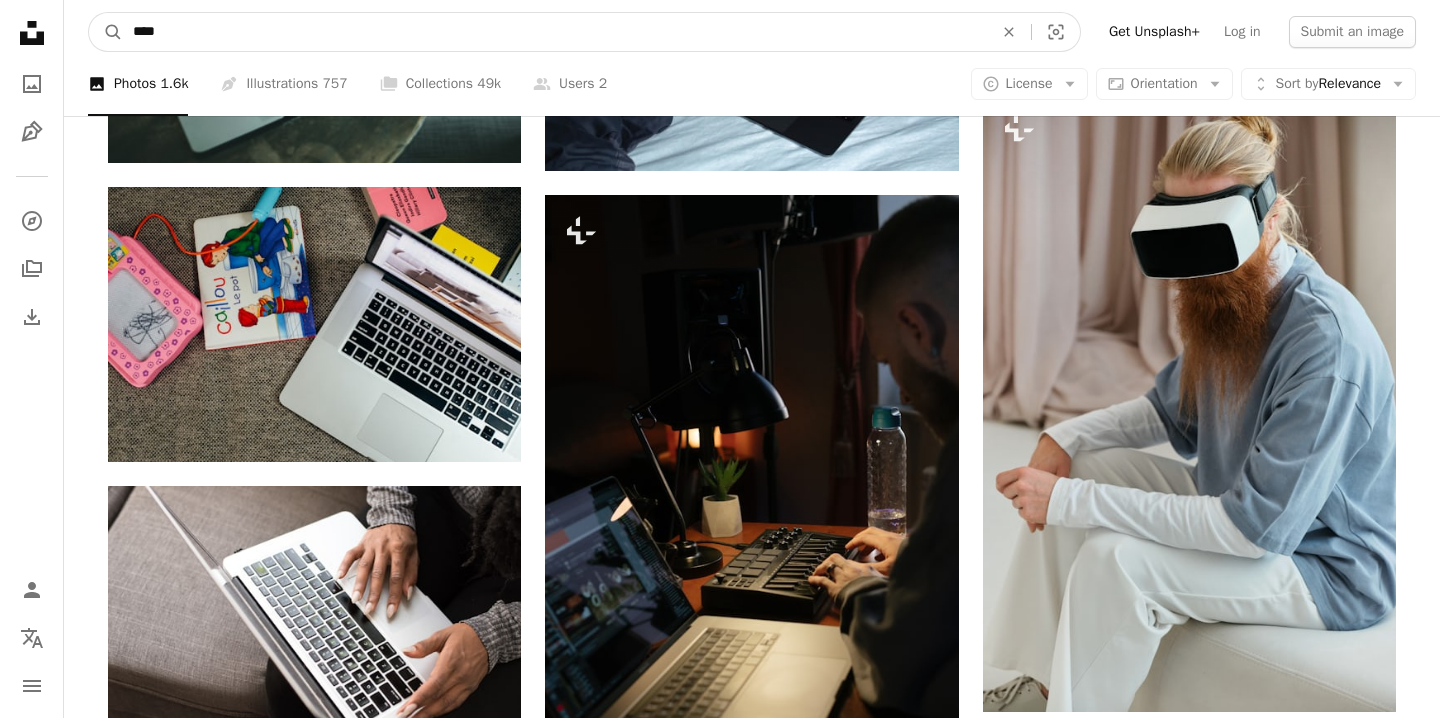 type on "*****" 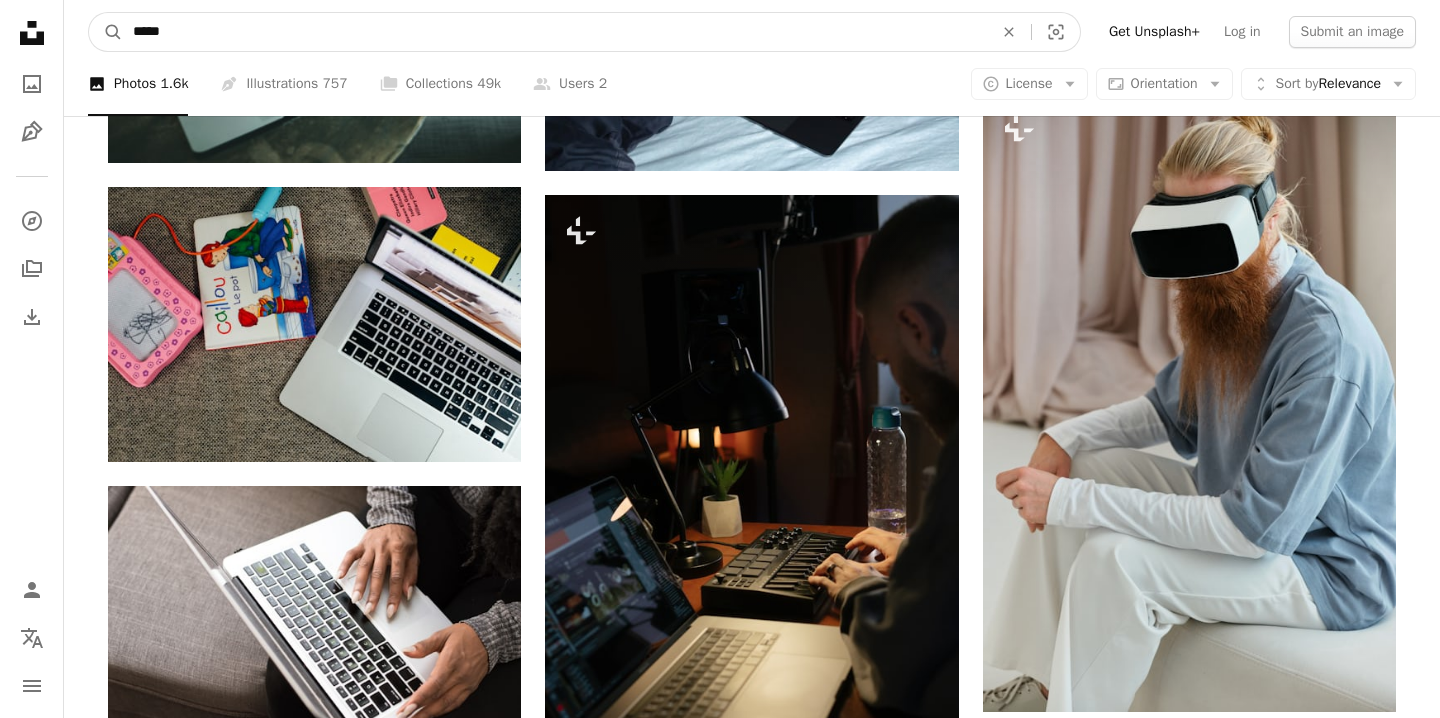 click on "A magnifying glass" at bounding box center (106, 32) 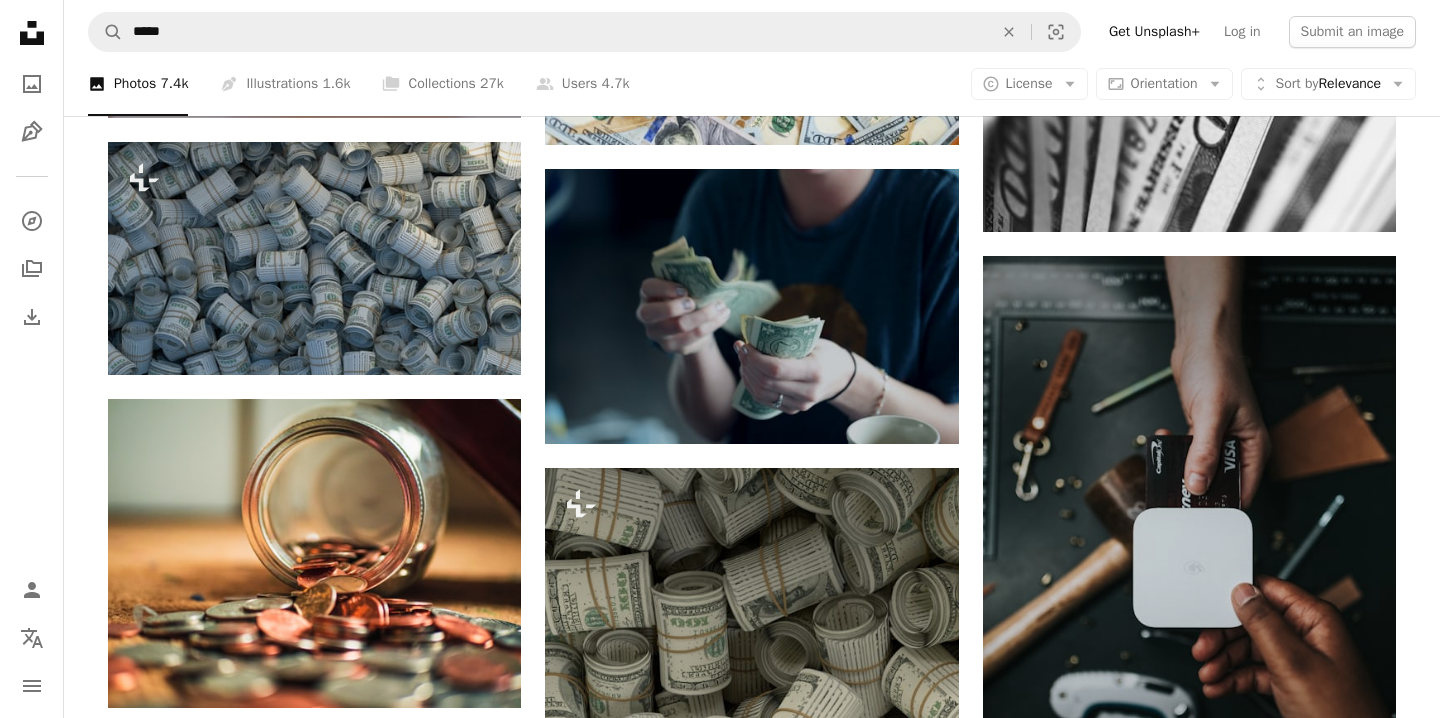scroll, scrollTop: 1721, scrollLeft: 0, axis: vertical 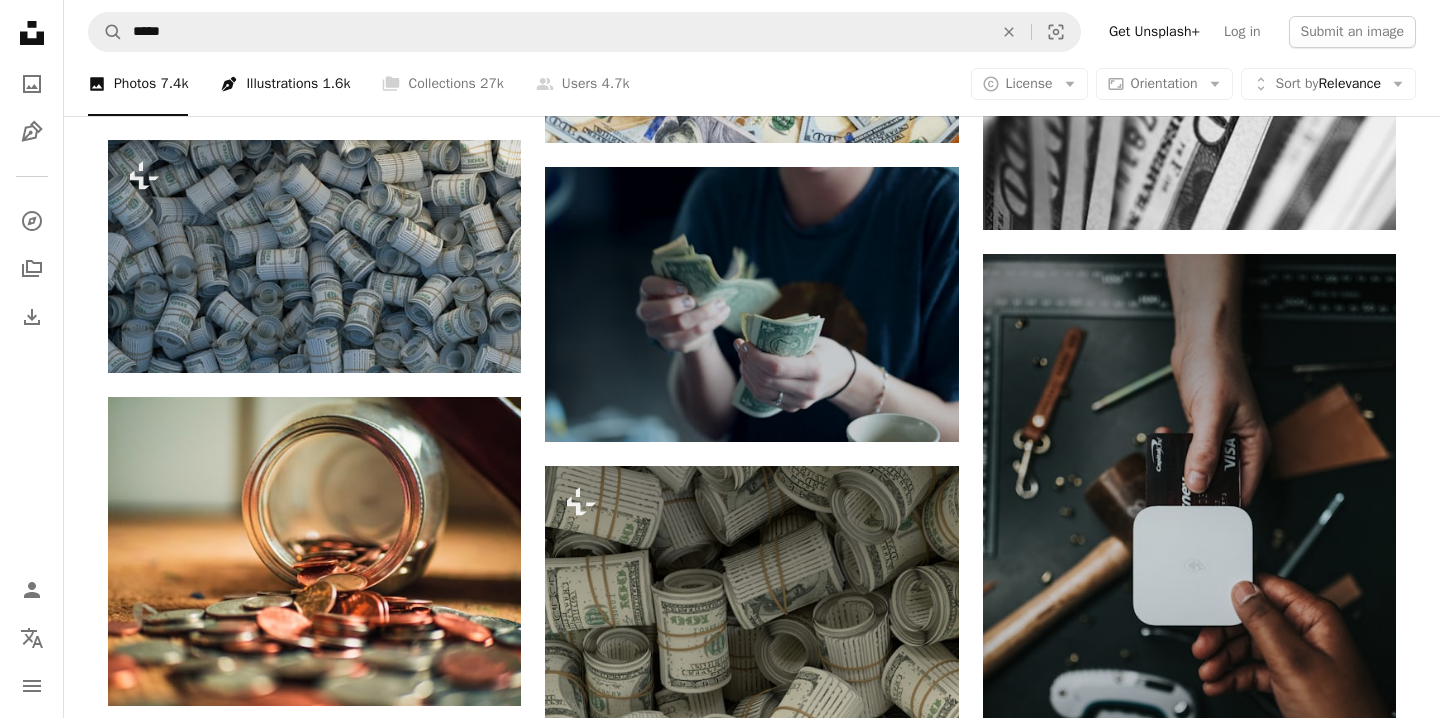 click on "Pen Tool Illustrations   1.6k" at bounding box center [285, 84] 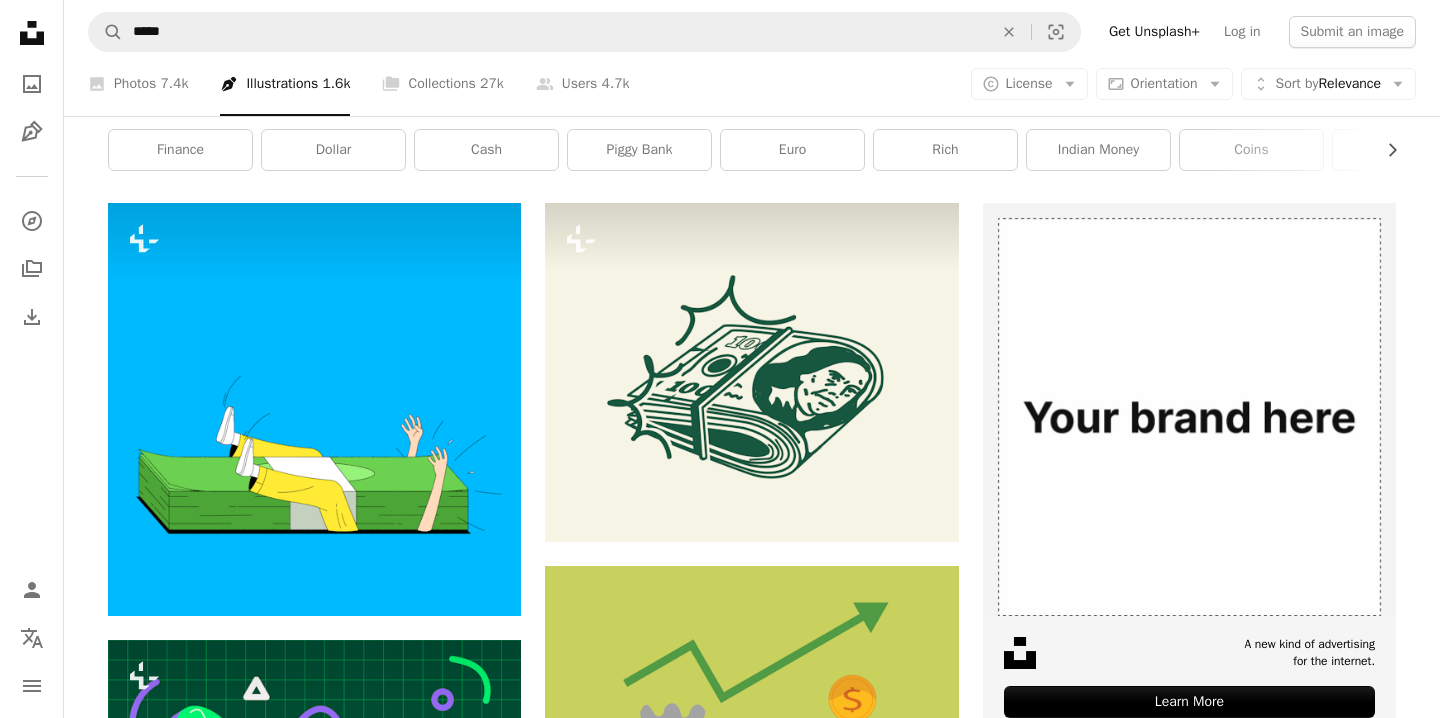 scroll, scrollTop: 0, scrollLeft: 0, axis: both 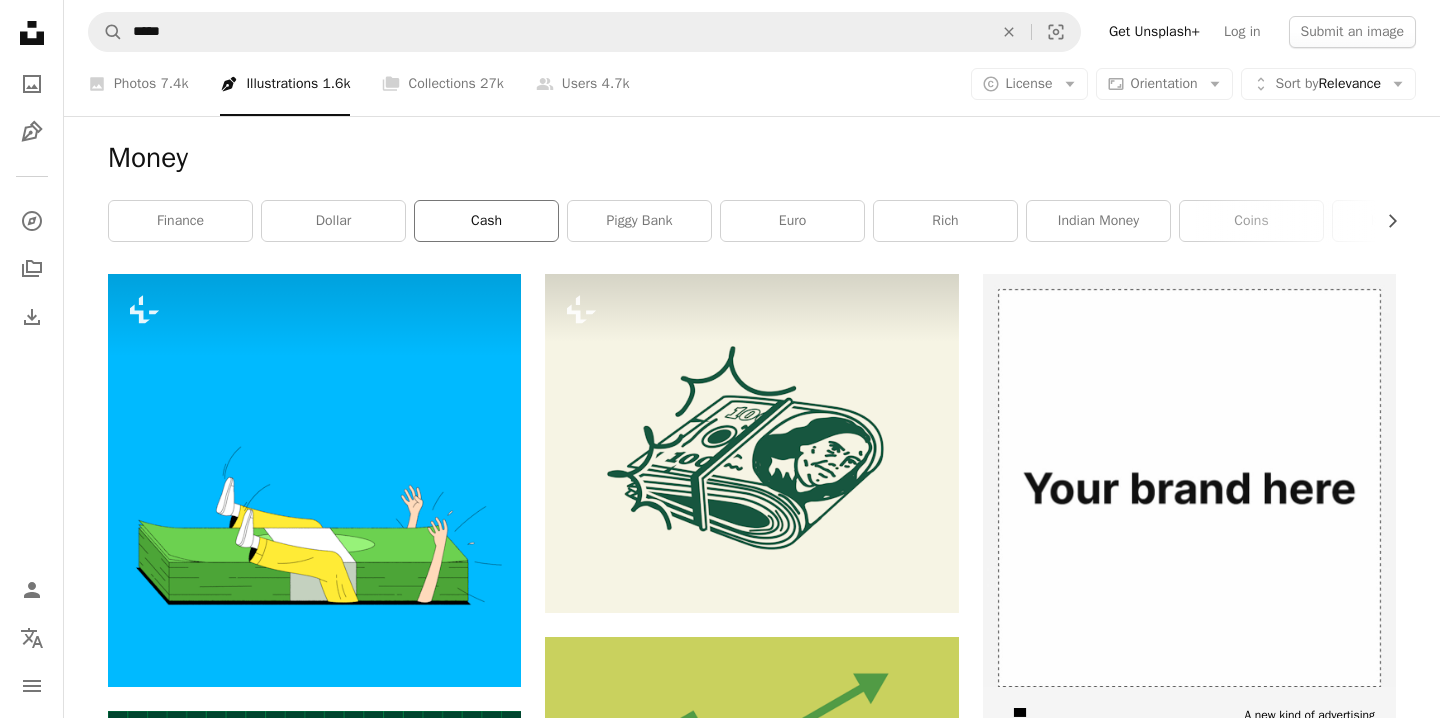 click on "cash" at bounding box center [486, 221] 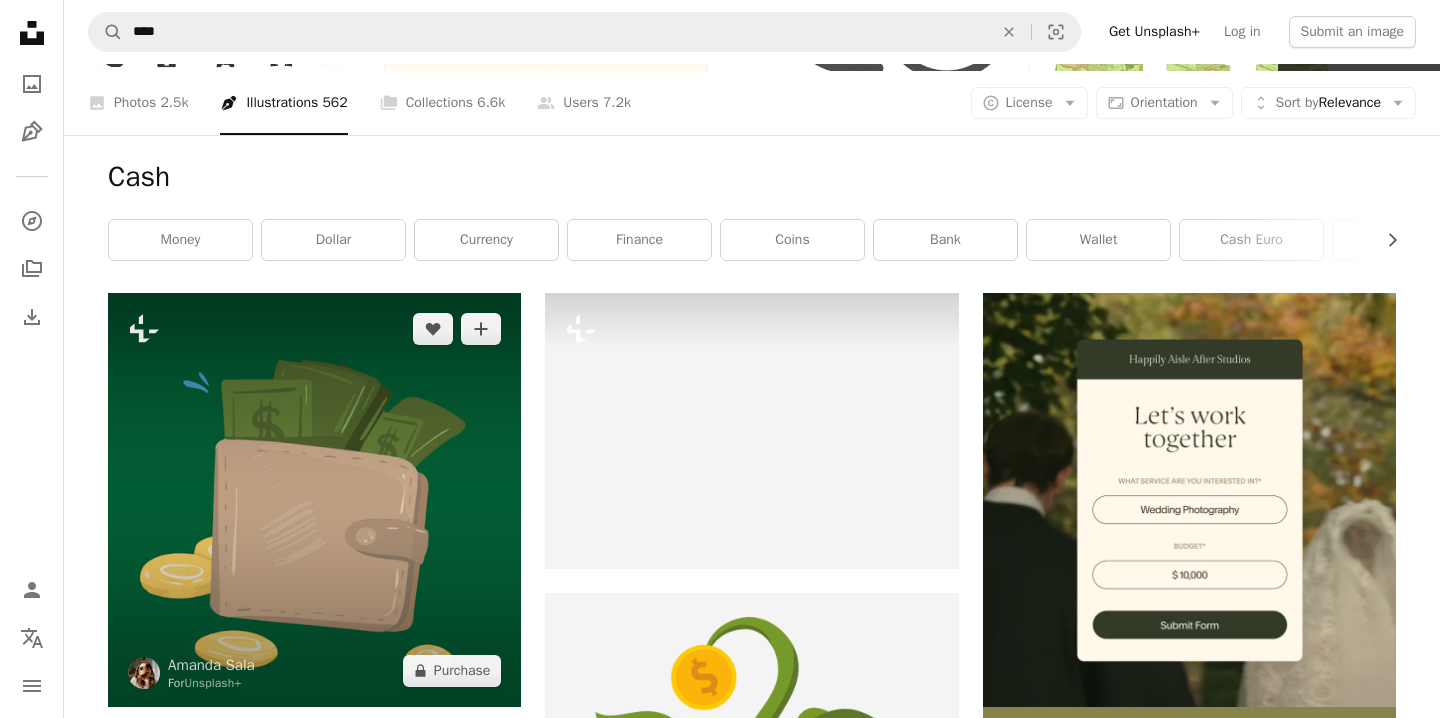 scroll, scrollTop: 172, scrollLeft: 0, axis: vertical 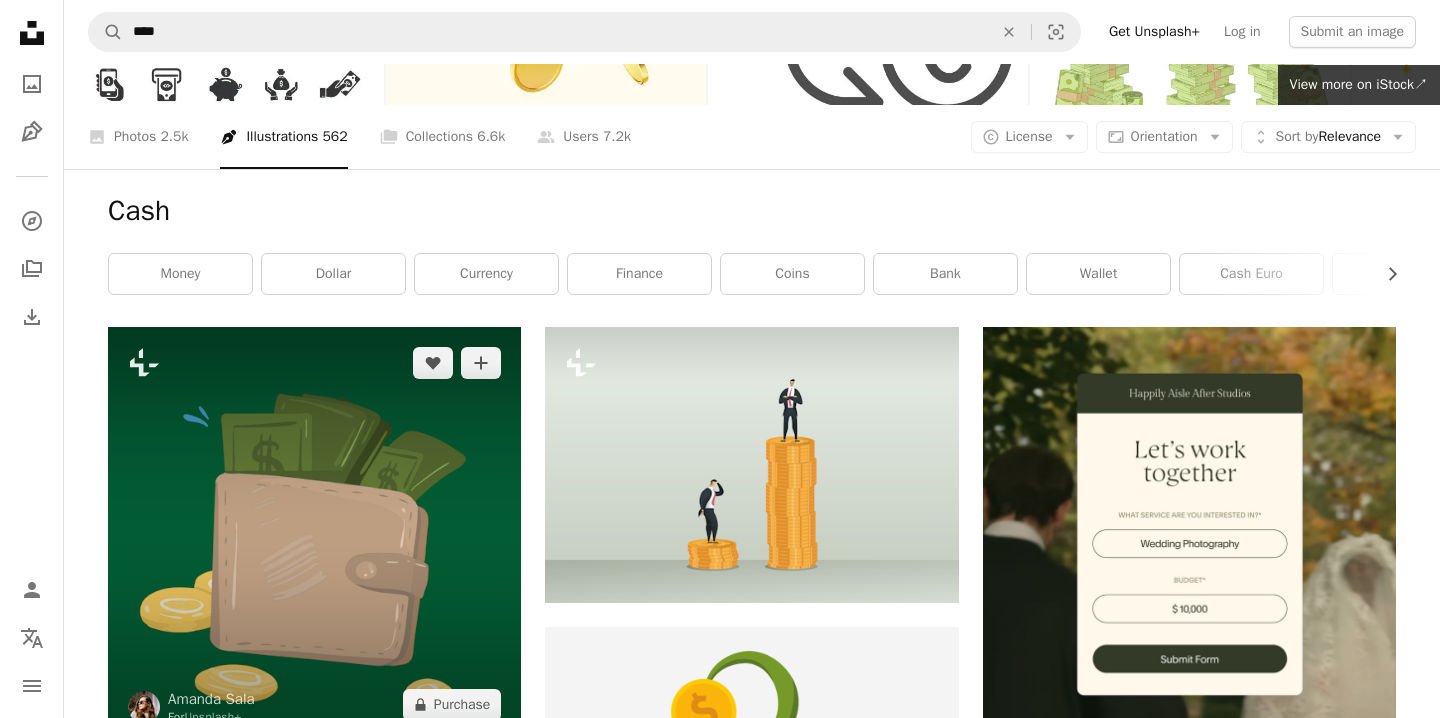 click at bounding box center (314, 533) 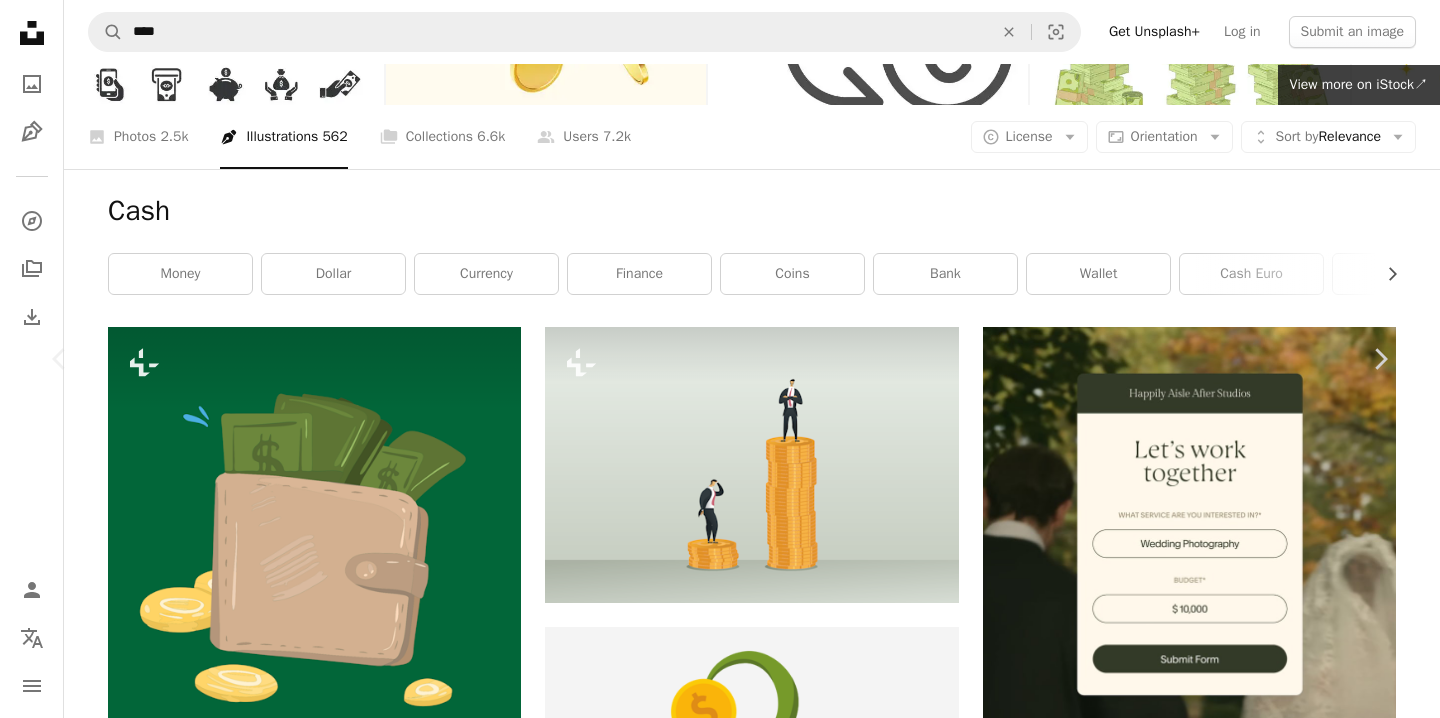 scroll, scrollTop: 308, scrollLeft: 0, axis: vertical 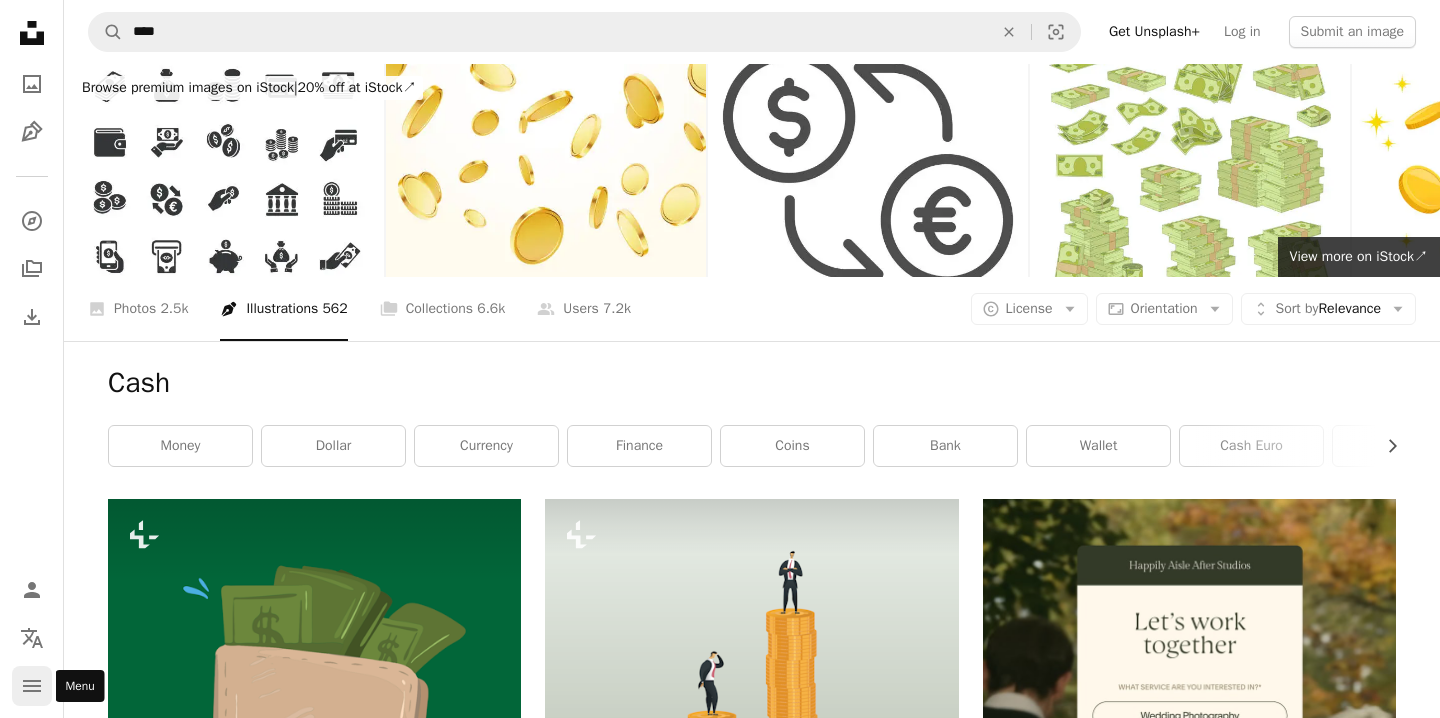 click on "navigation menu" 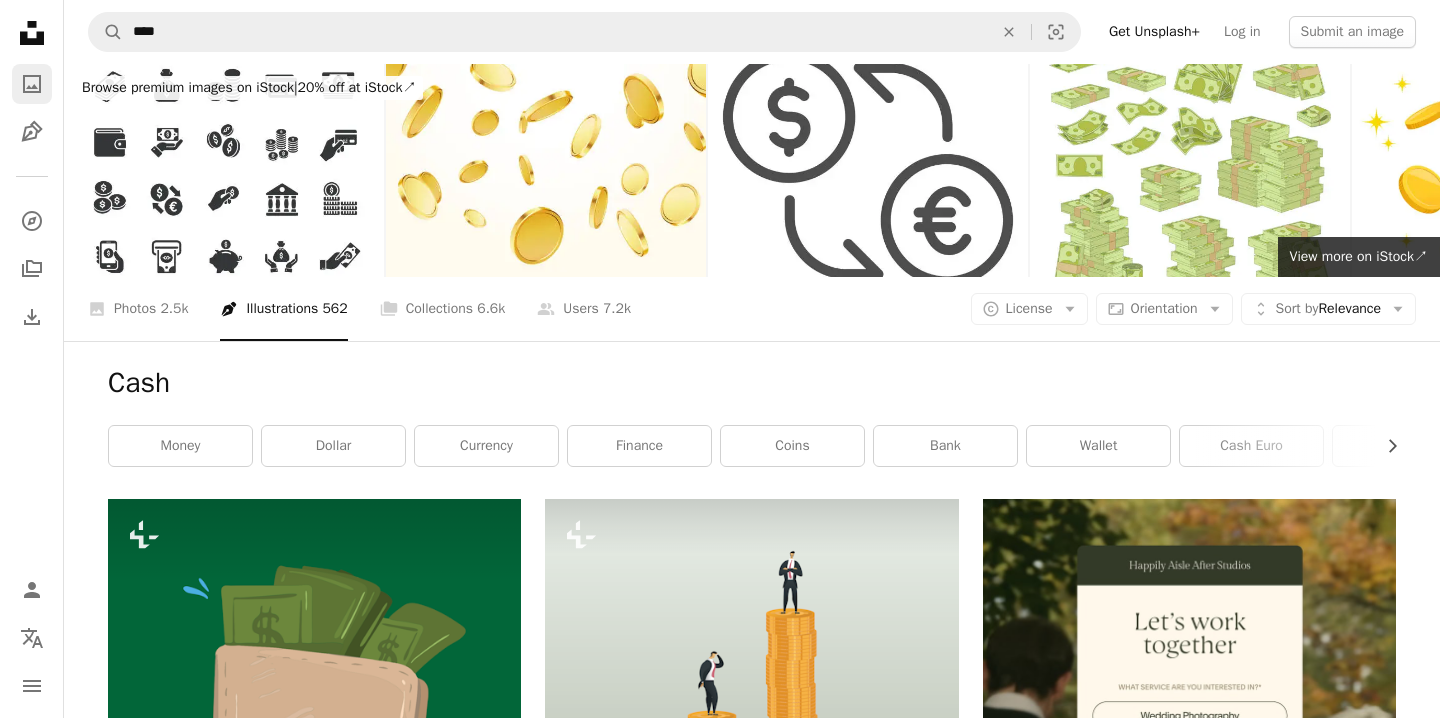click on "A photo" 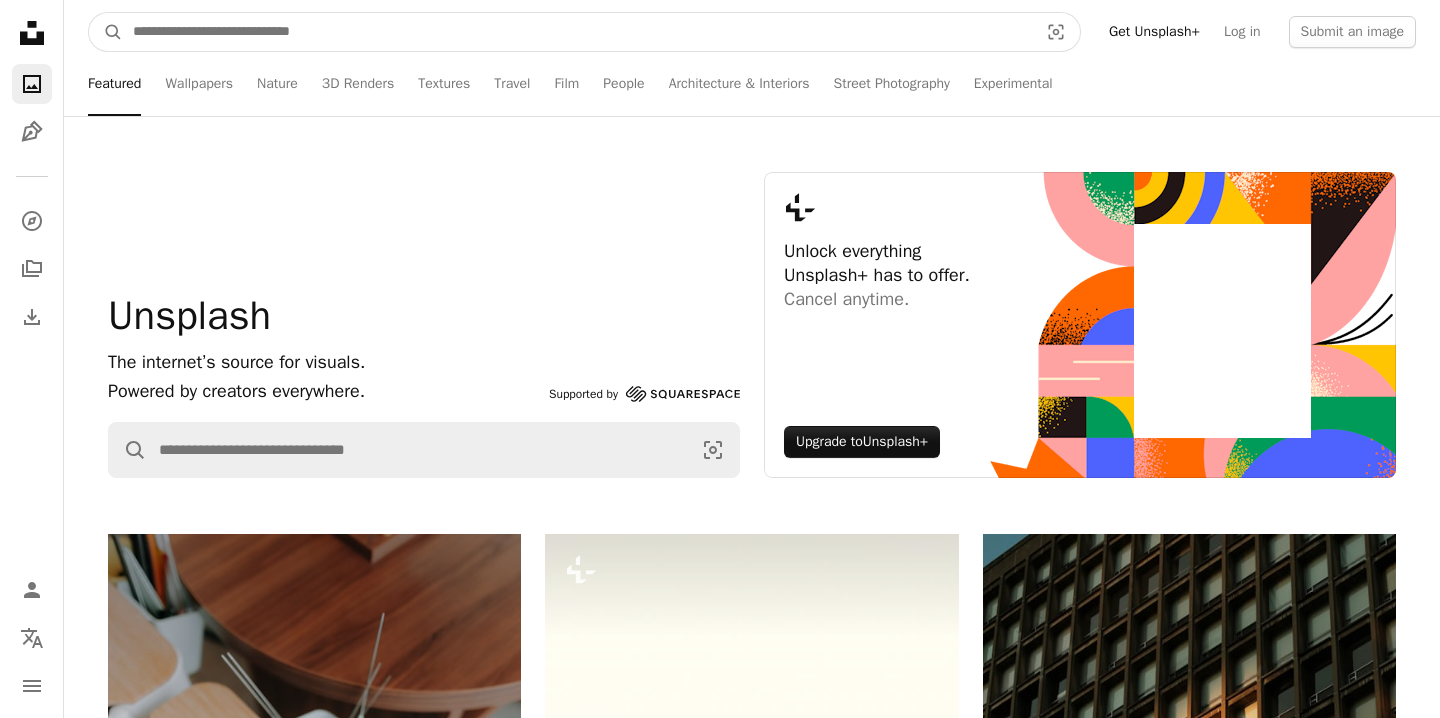 click at bounding box center [577, 32] 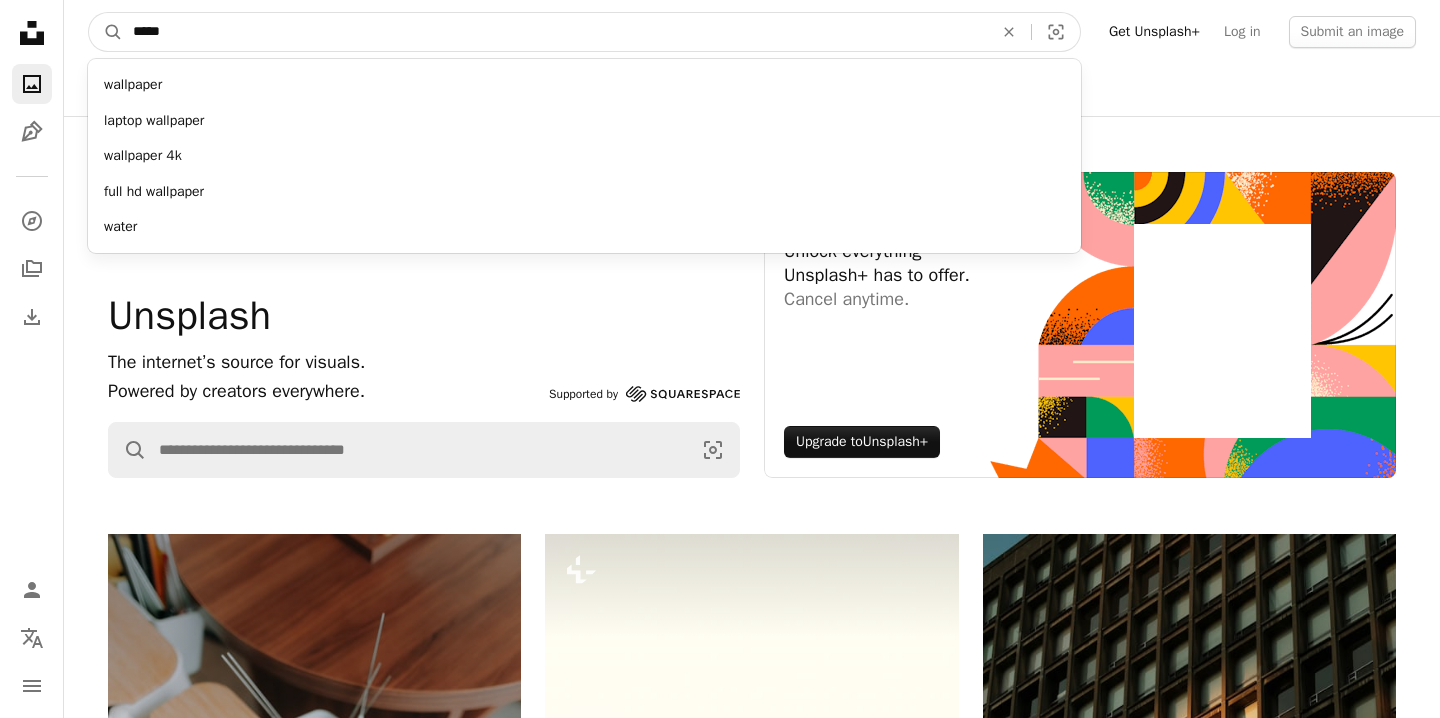 type on "******" 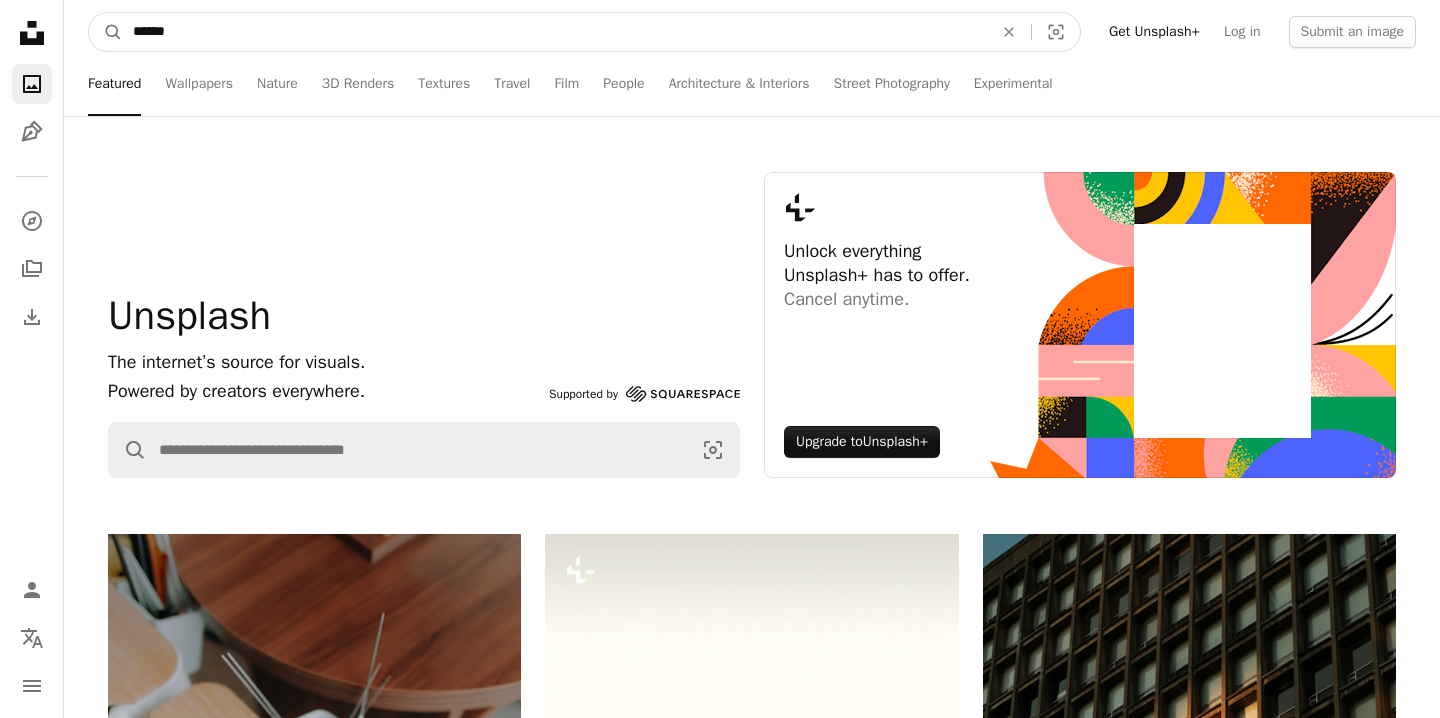 click on "A magnifying glass" at bounding box center (106, 32) 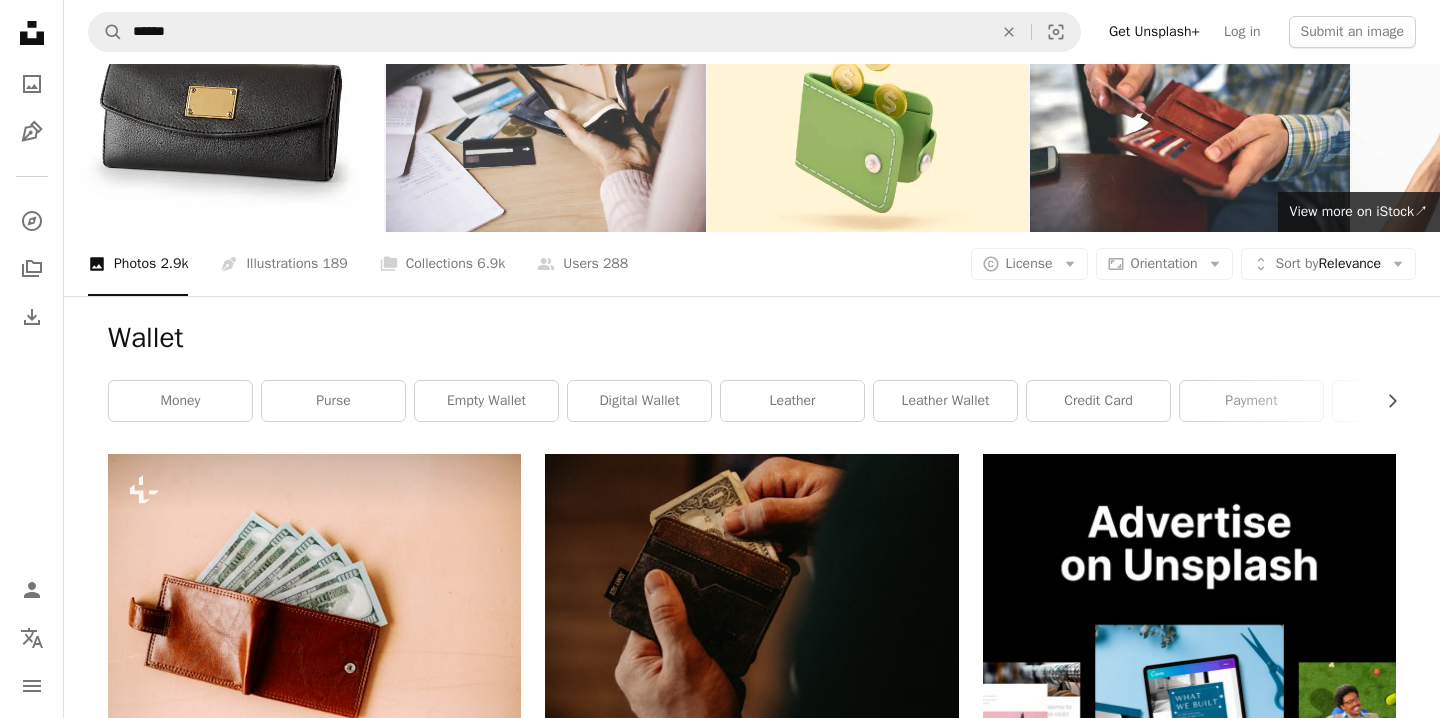 scroll, scrollTop: 0, scrollLeft: 0, axis: both 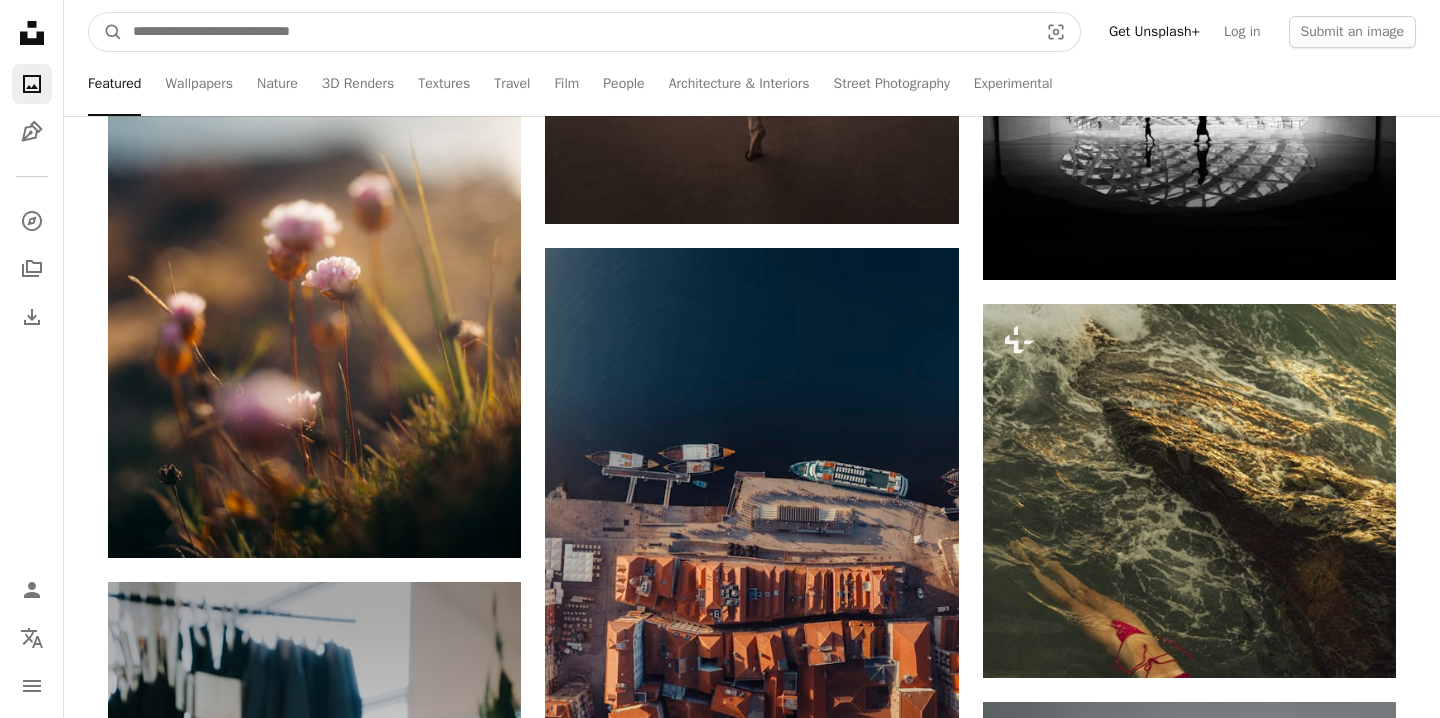click at bounding box center [577, 32] 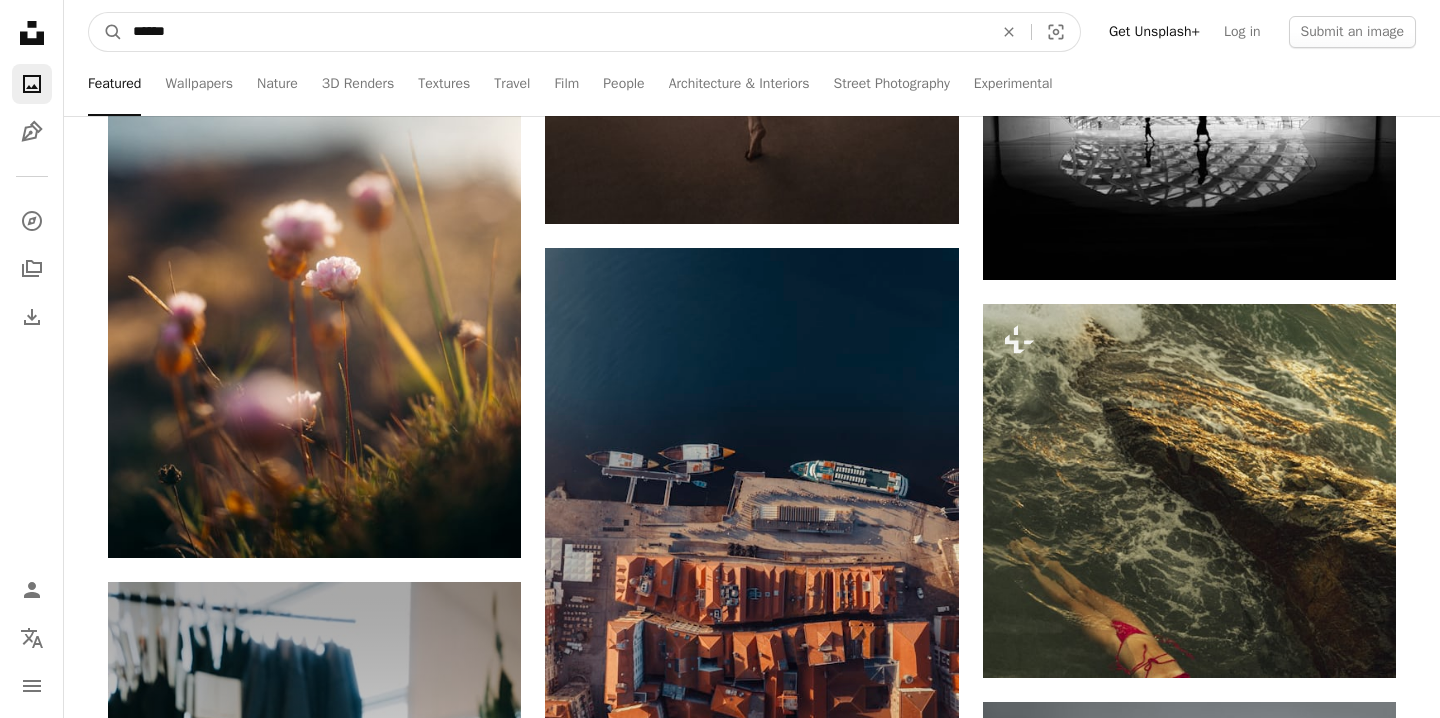 type on "******" 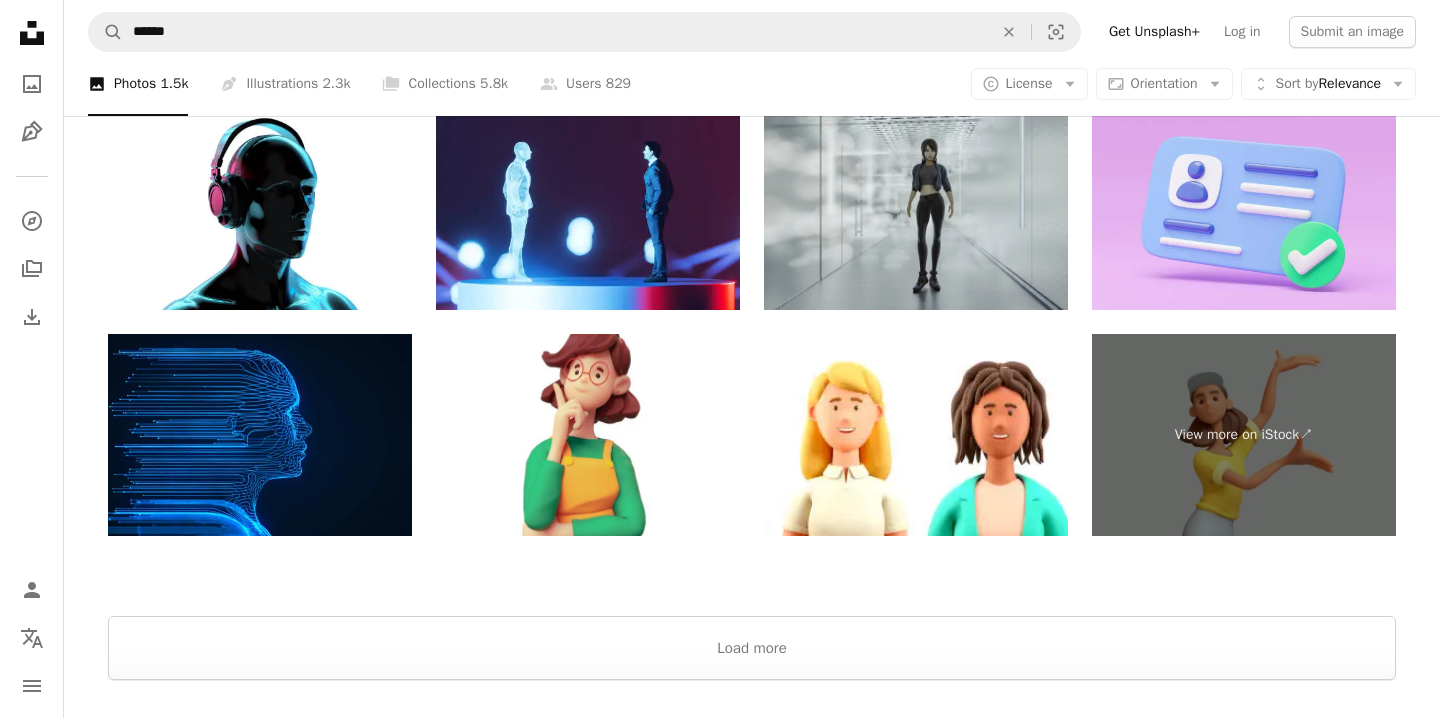 scroll, scrollTop: 4696, scrollLeft: 0, axis: vertical 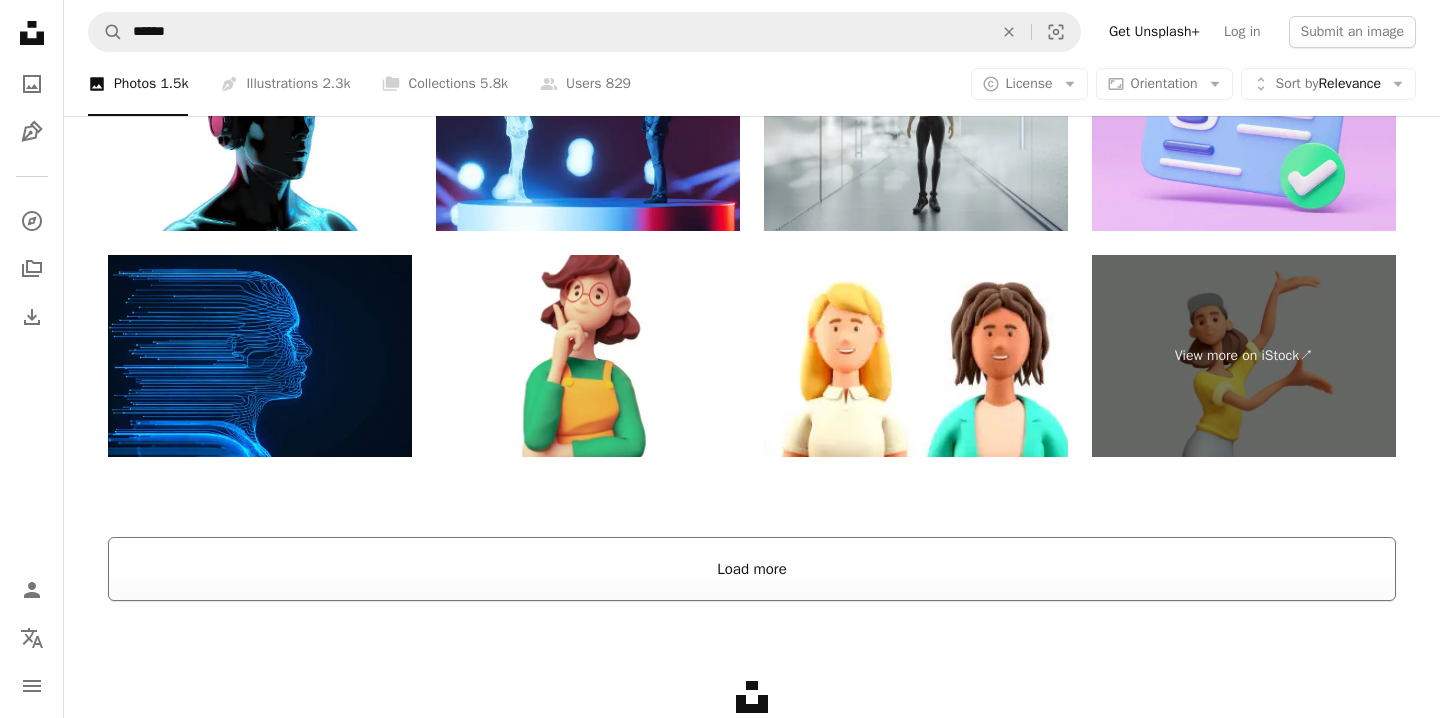 click on "Load more" at bounding box center (752, 569) 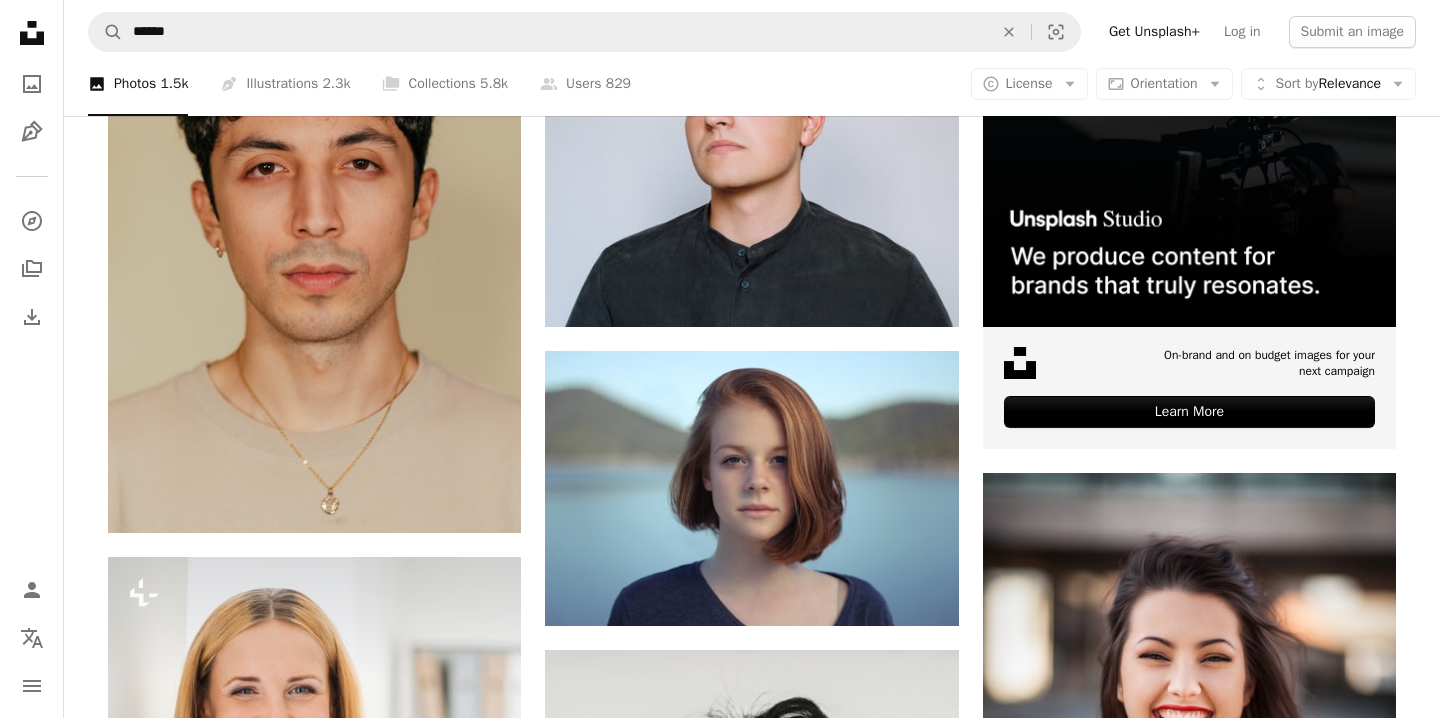 scroll, scrollTop: 0, scrollLeft: 0, axis: both 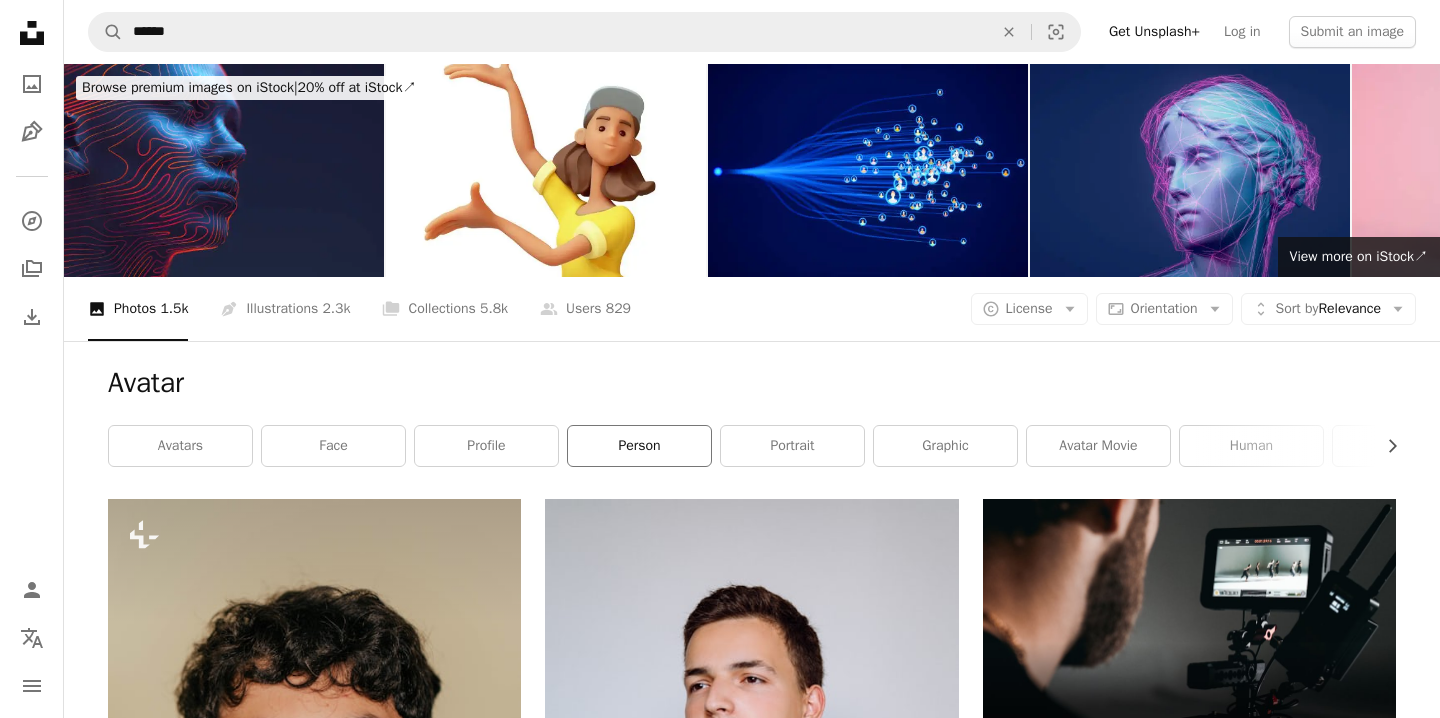 click on "person" at bounding box center [639, 446] 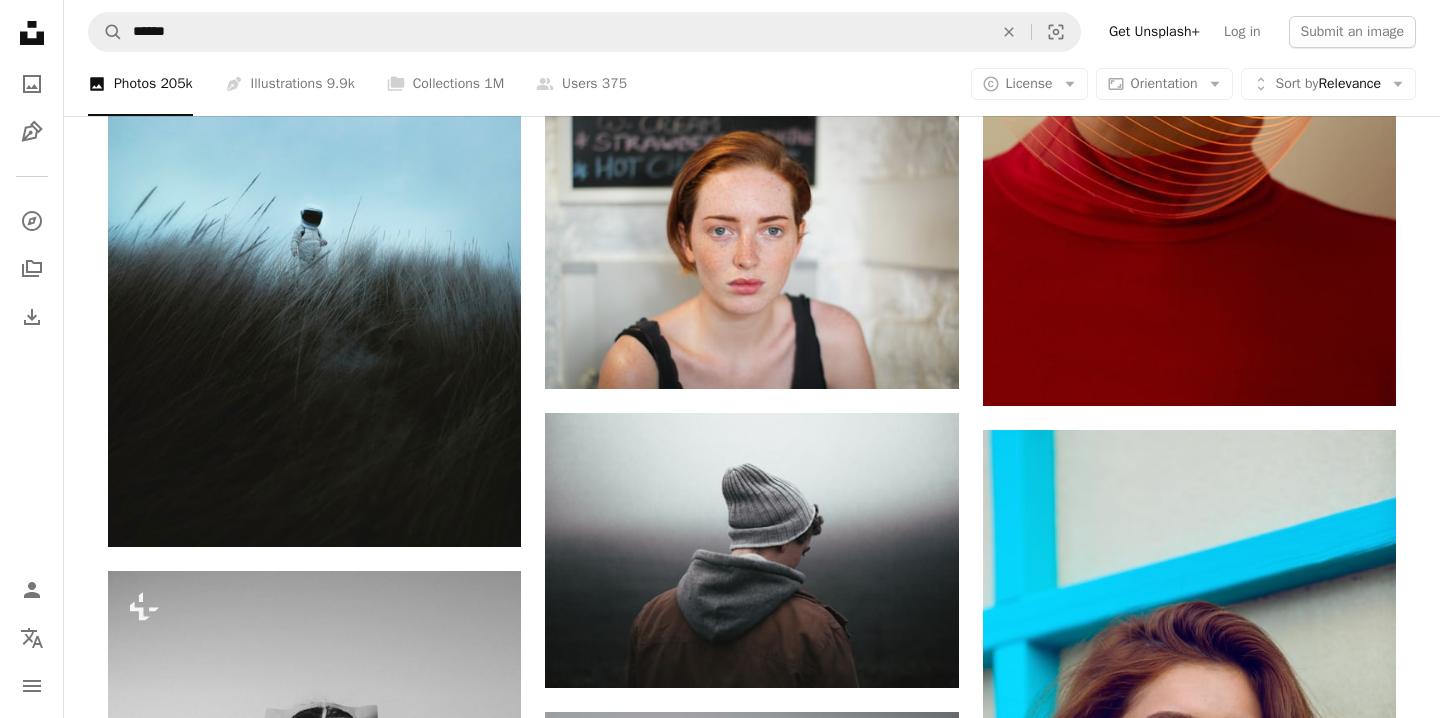 scroll, scrollTop: 15315, scrollLeft: 0, axis: vertical 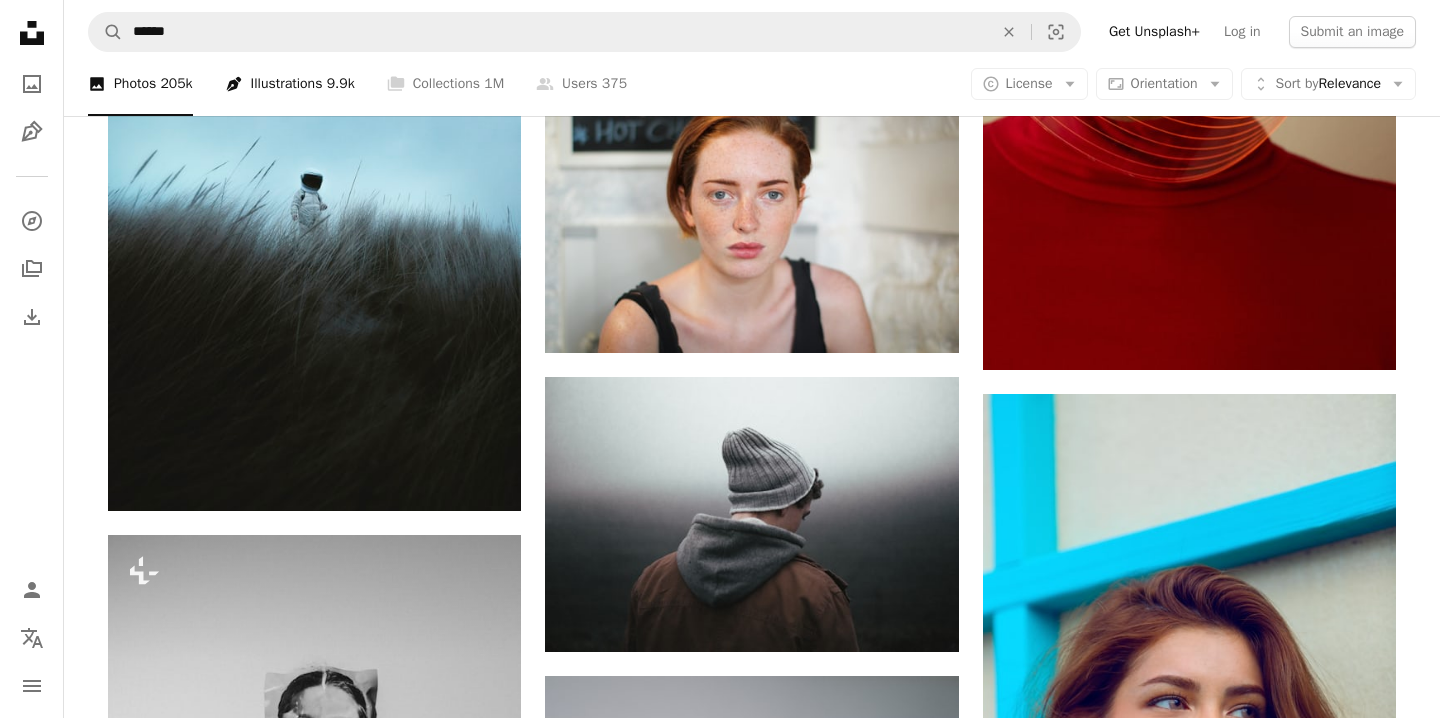 click on "Pen Tool Illustrations  9.9k" at bounding box center (290, 84) 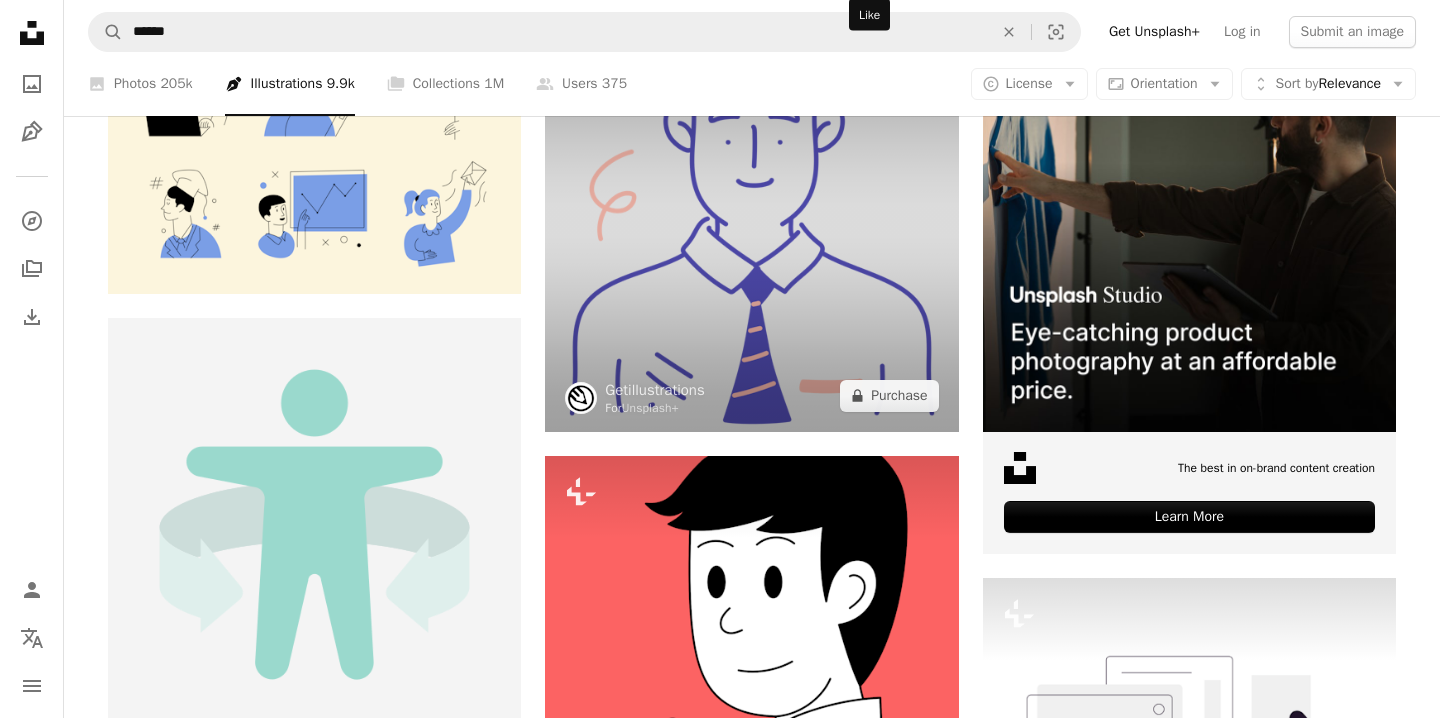 scroll, scrollTop: 613, scrollLeft: 0, axis: vertical 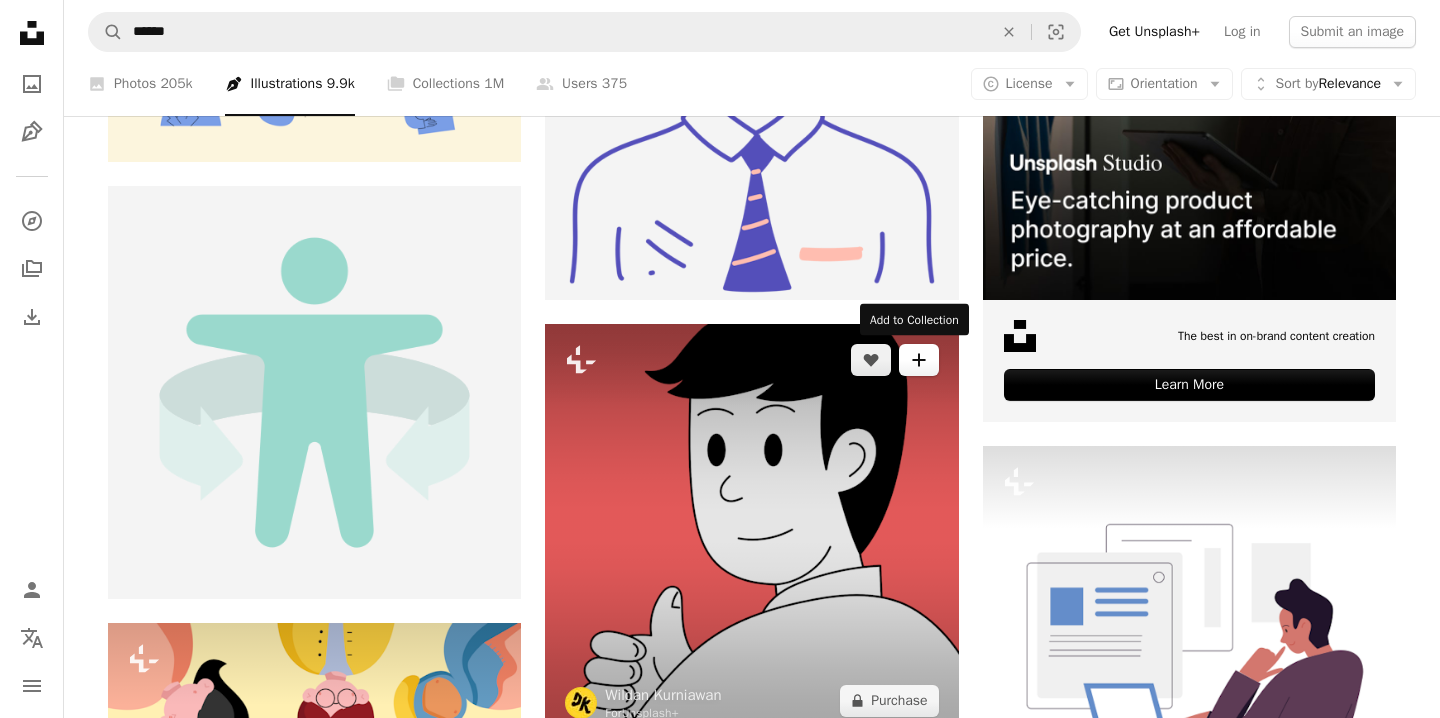 click on "A plus sign" 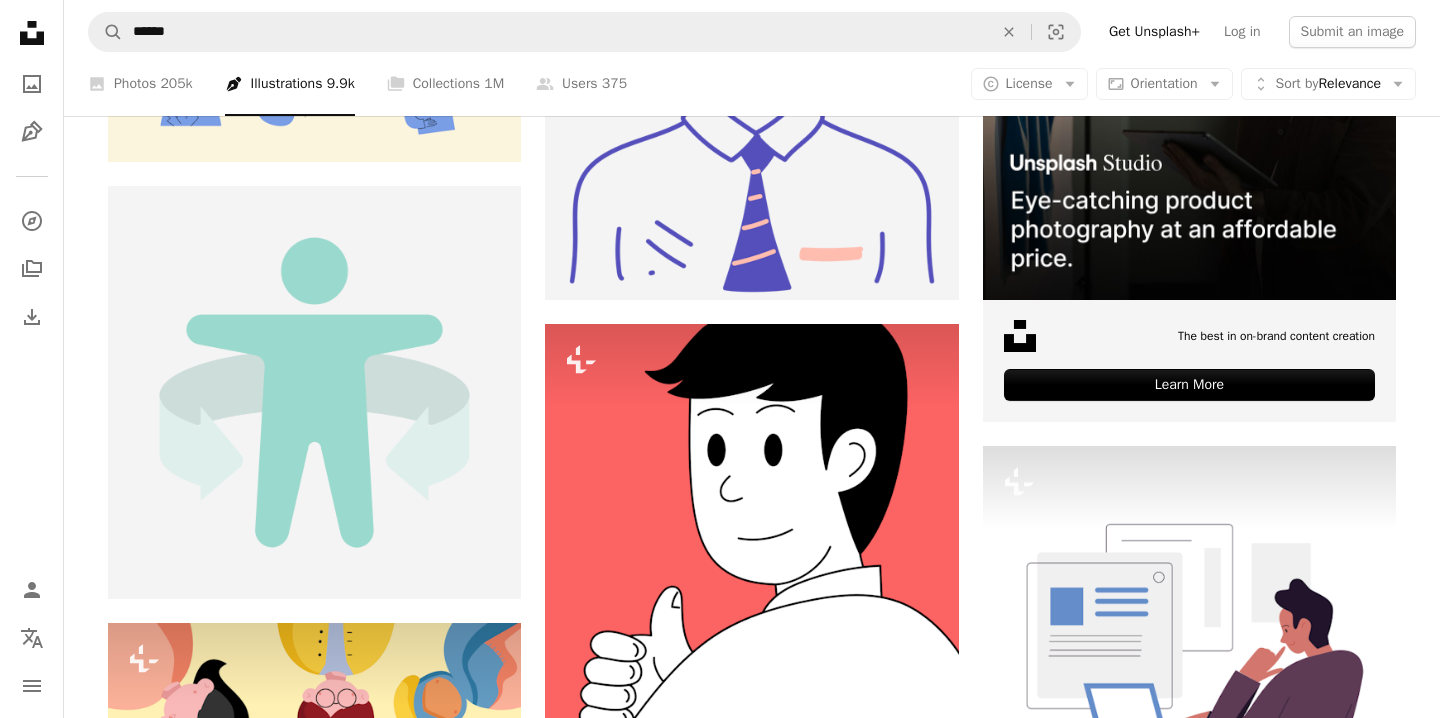 click on "An X shape Join Unsplash Already have an account?  Login First name Last name Email Username  (only letters, numbers and underscores) Password  (min. 8 char) Join By joining, you agree to the  Terms  and  Privacy Policy ." at bounding box center (720, 4771) 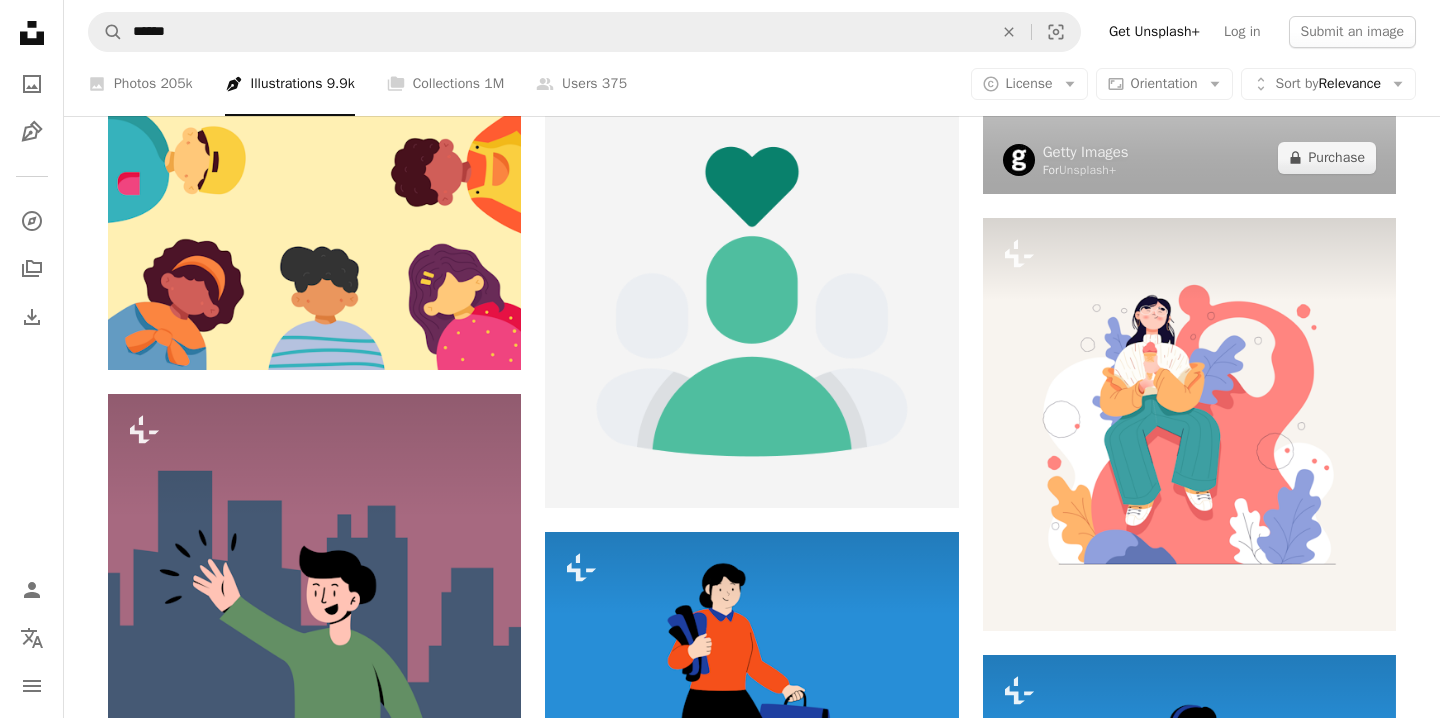 scroll, scrollTop: 1282, scrollLeft: 0, axis: vertical 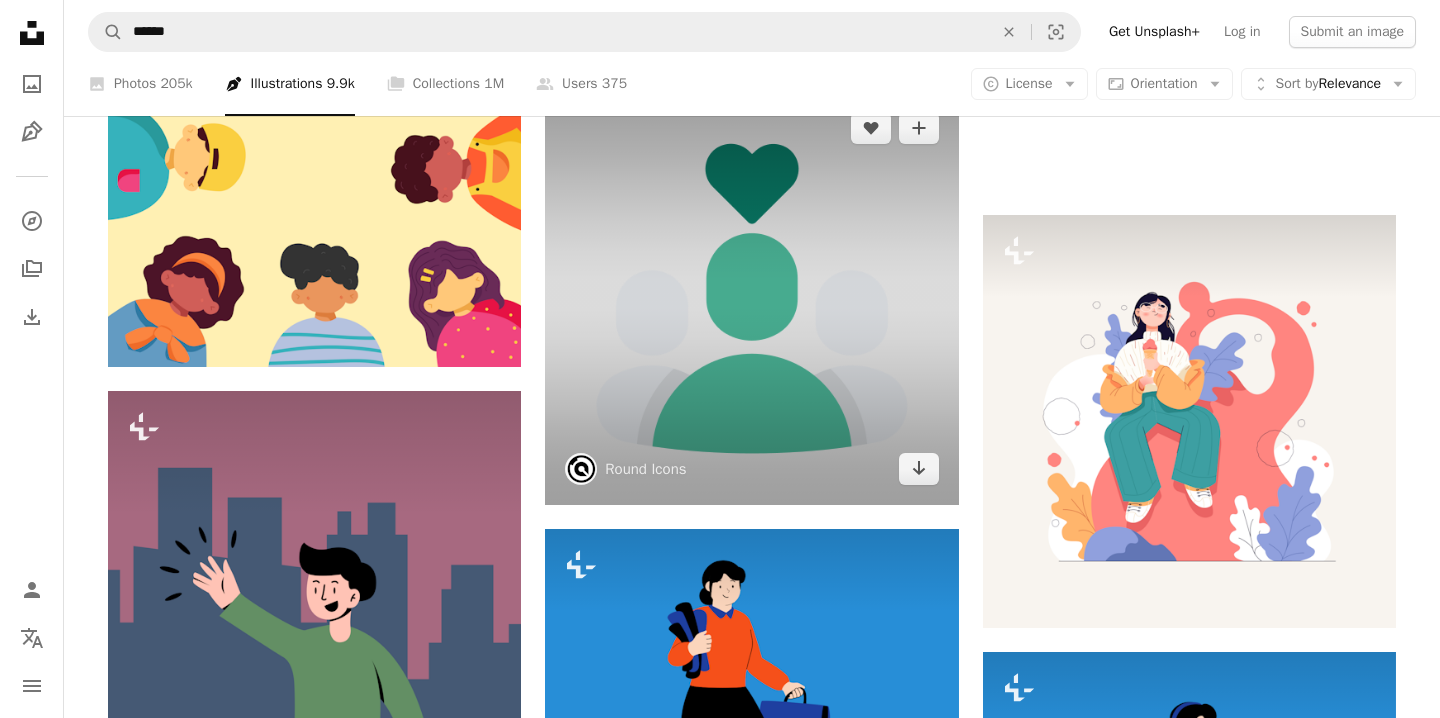 click at bounding box center [751, 298] 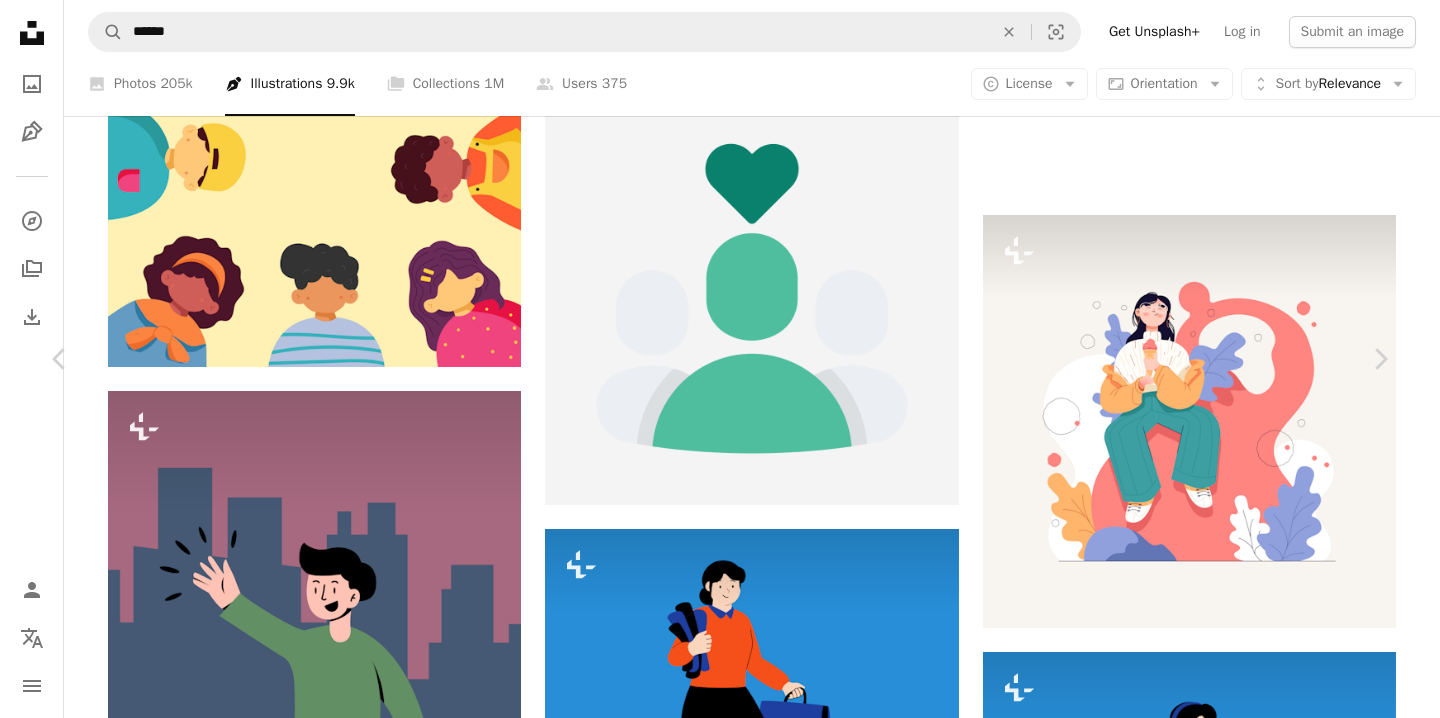 scroll, scrollTop: 652, scrollLeft: 0, axis: vertical 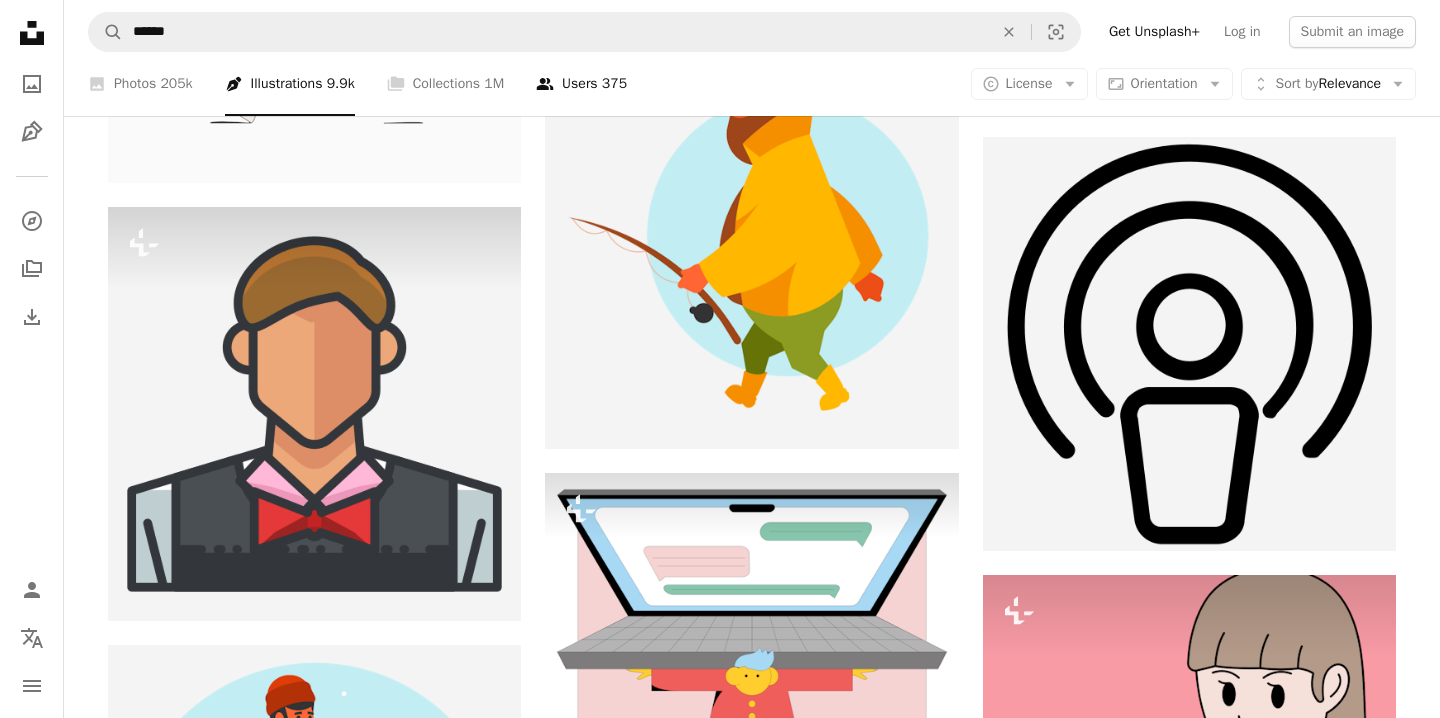 click on "A group of people Users   375" at bounding box center (581, 84) 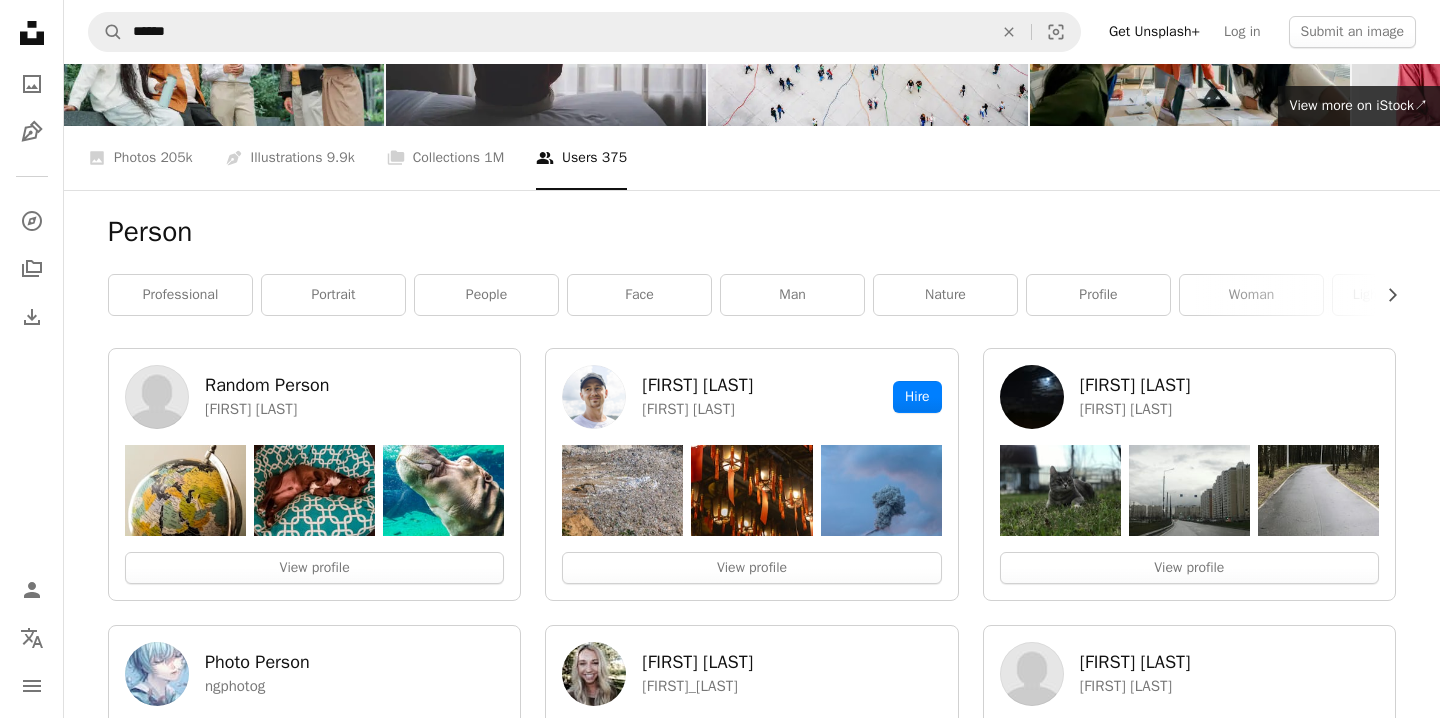scroll, scrollTop: 0, scrollLeft: 0, axis: both 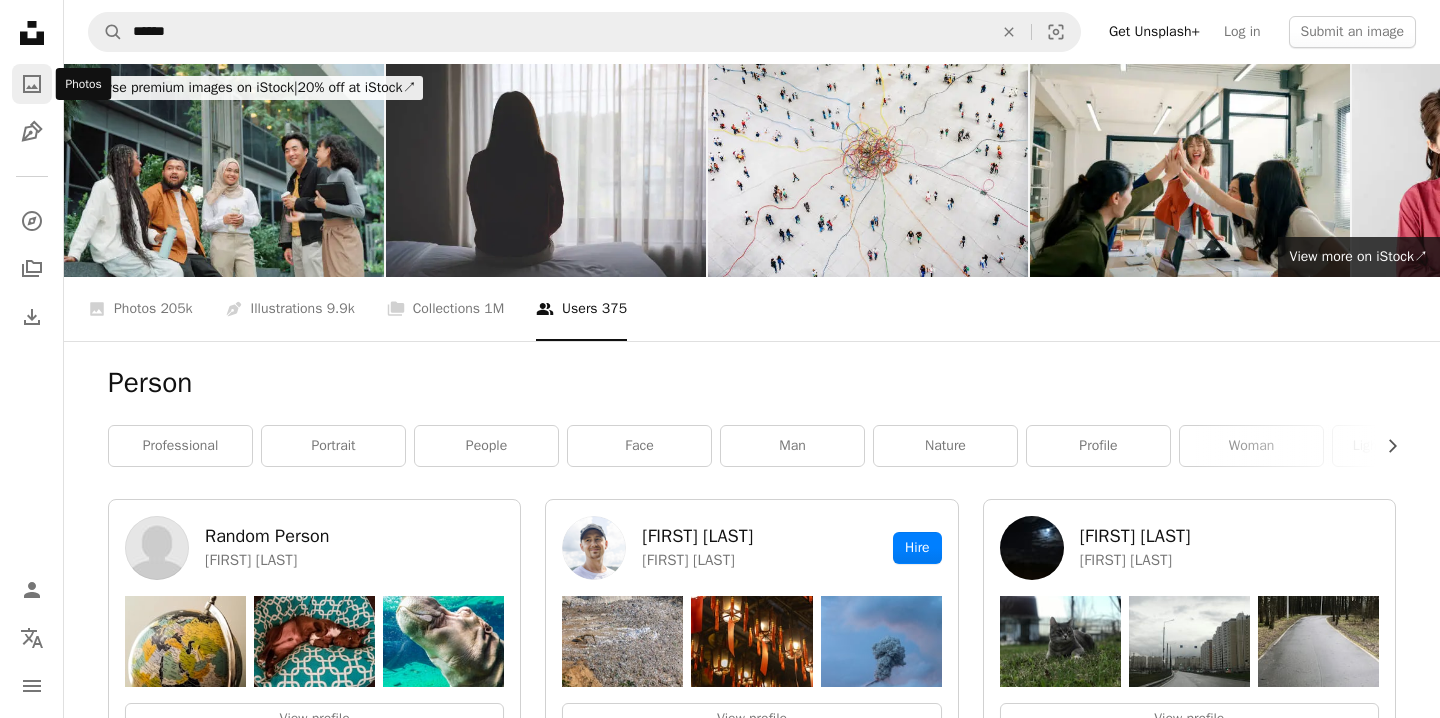 click on "A photo" 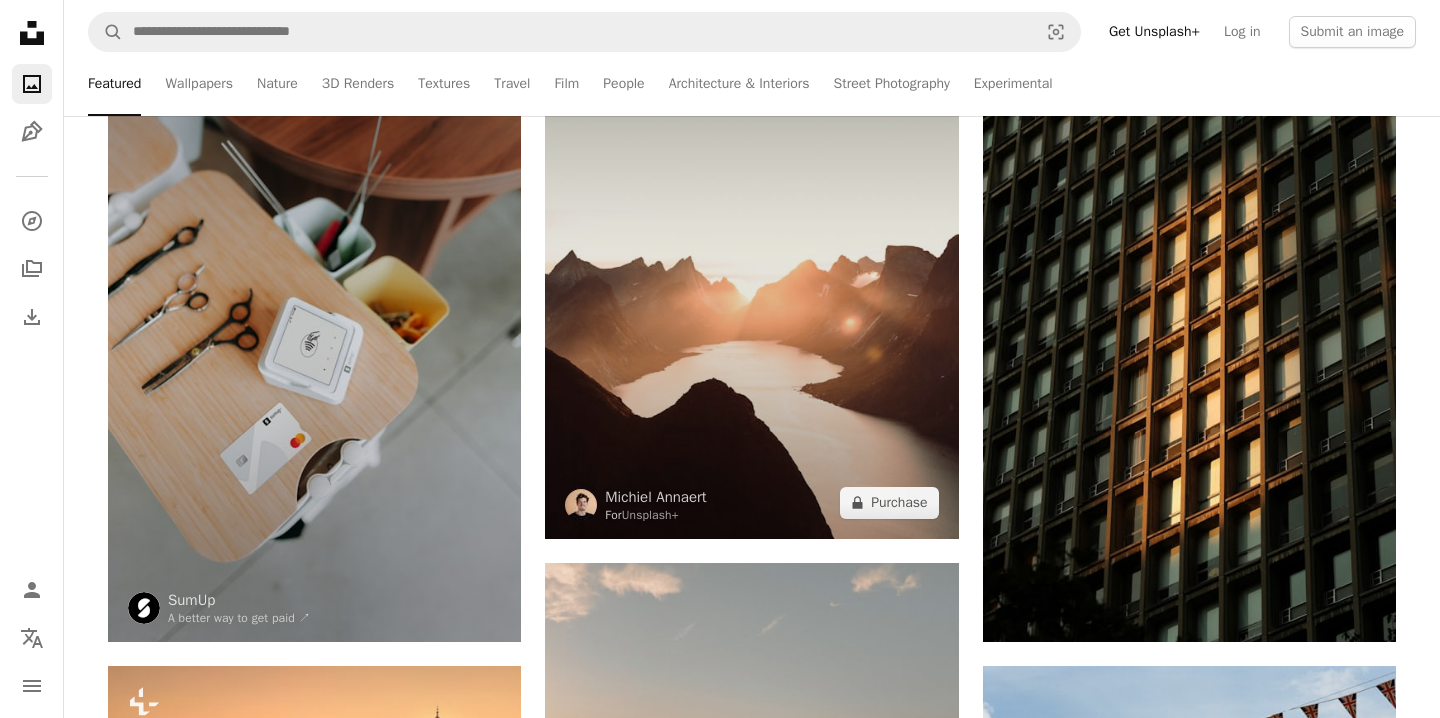 scroll, scrollTop: 536, scrollLeft: 0, axis: vertical 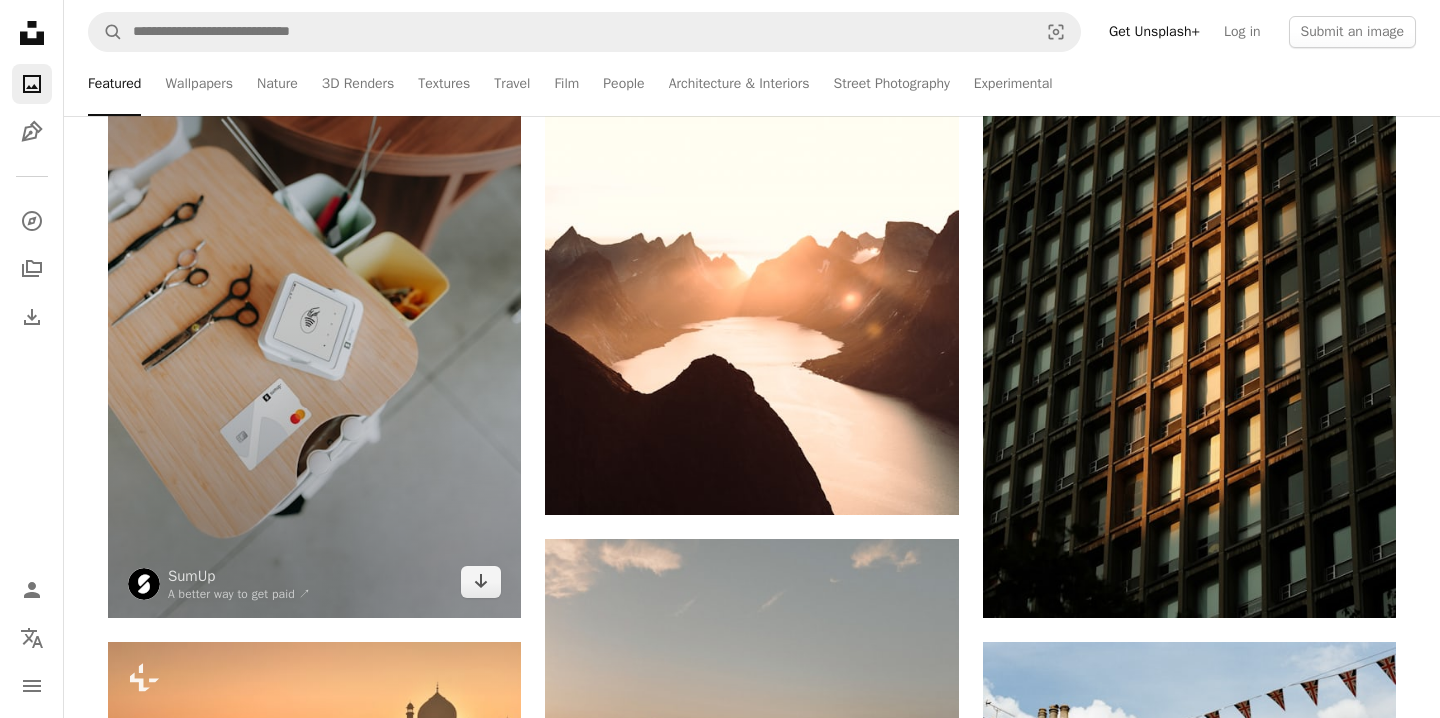 click at bounding box center (314, 308) 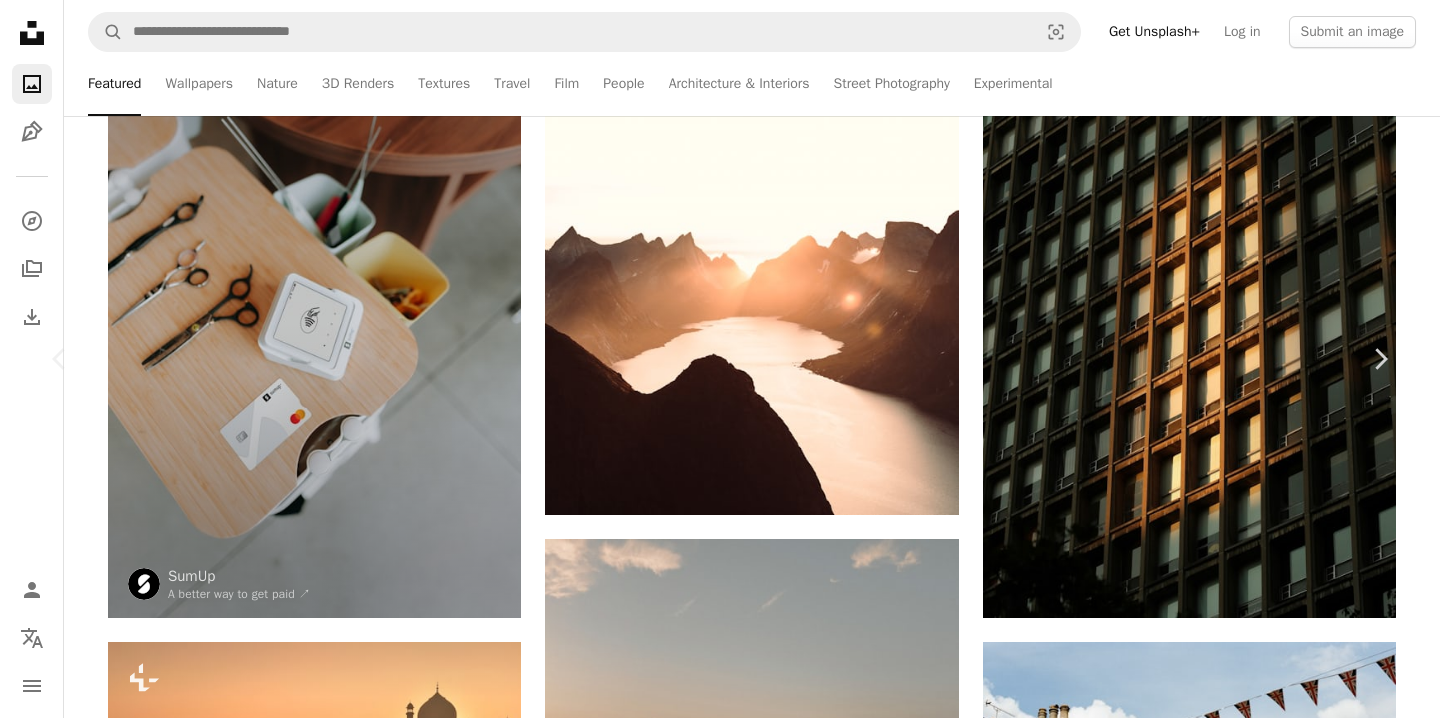 scroll, scrollTop: 5186, scrollLeft: 0, axis: vertical 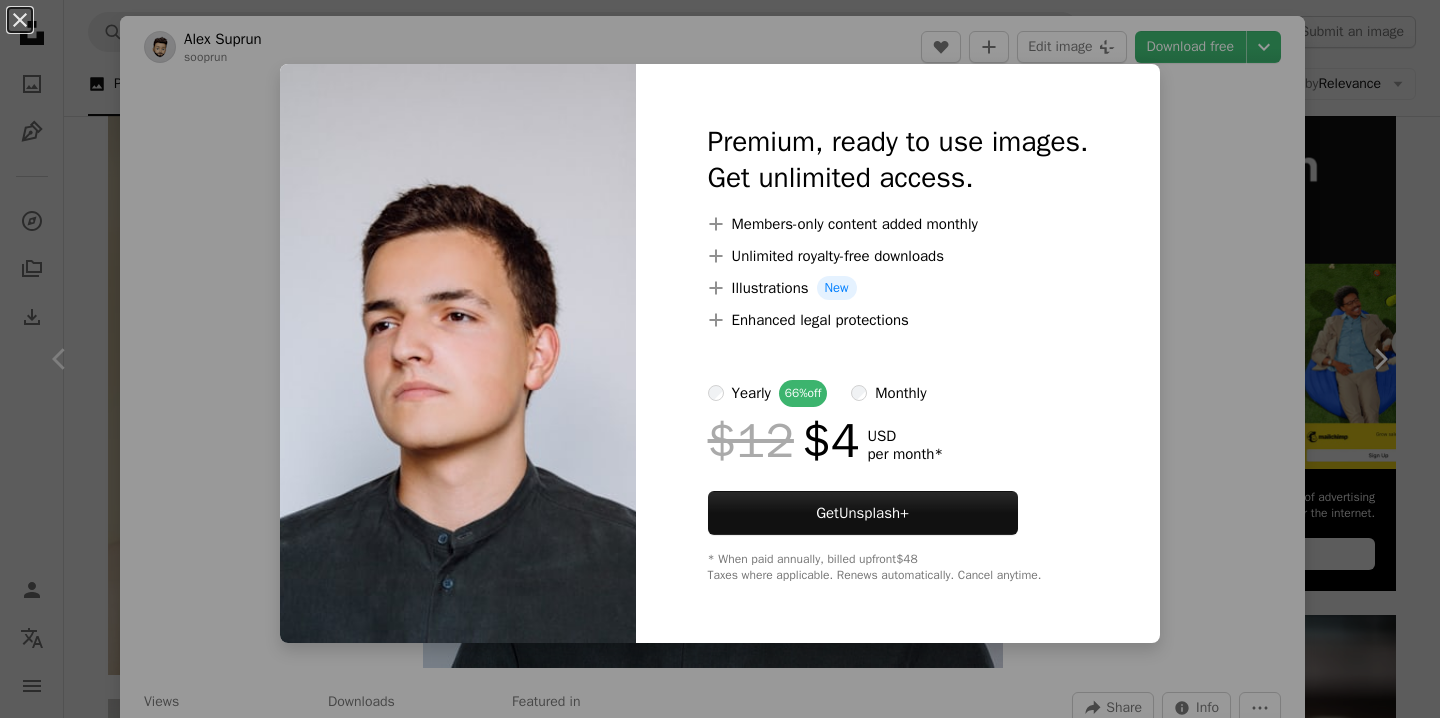 click on "An X shape Premium, ready to use images. Get unlimited access. A plus sign Members-only content added monthly A plus sign Unlimited royalty-free downloads A plus sign Illustrations  New A plus sign Enhanced legal protections yearly 66%  off monthly $12   $4 USD per month * Get  Unsplash+ * When paid annually, billed upfront  $48 Taxes where applicable. Renews automatically. Cancel anytime." at bounding box center [720, 359] 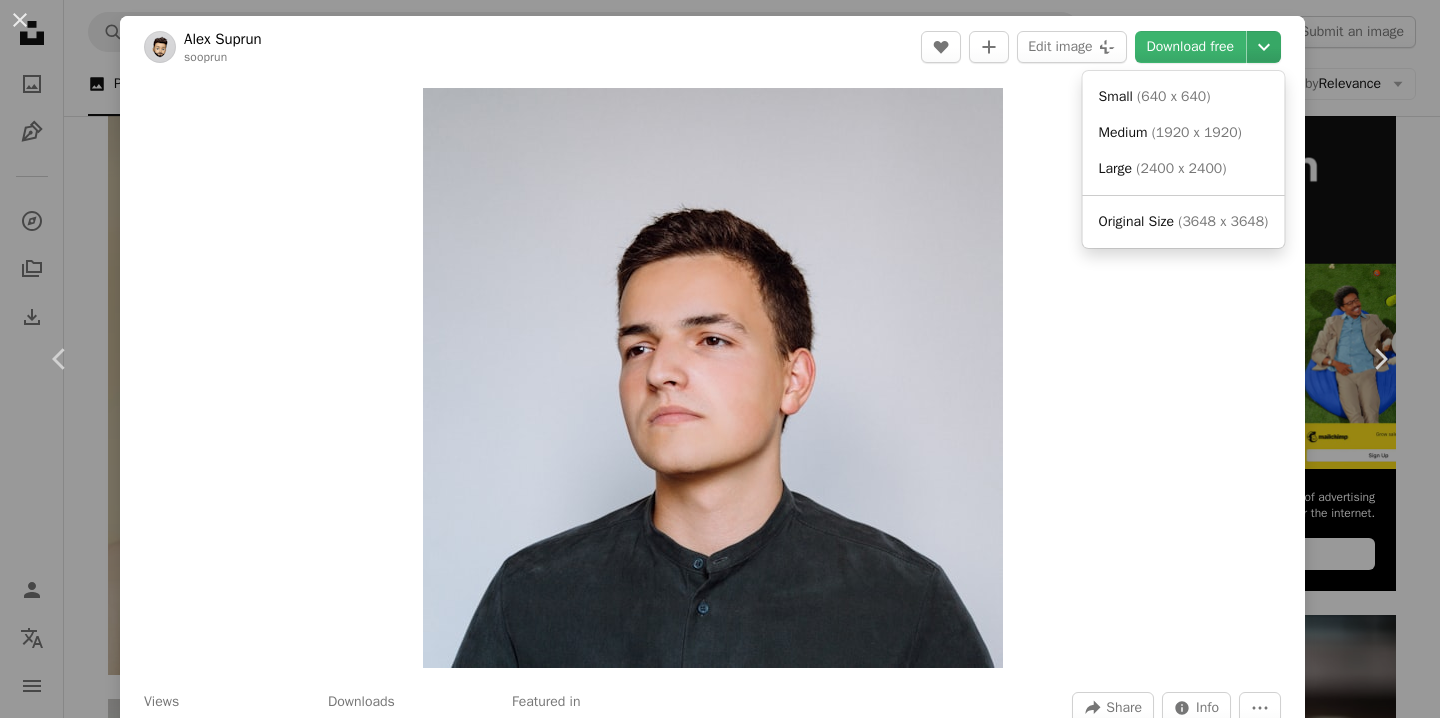 click on "Chevron down" 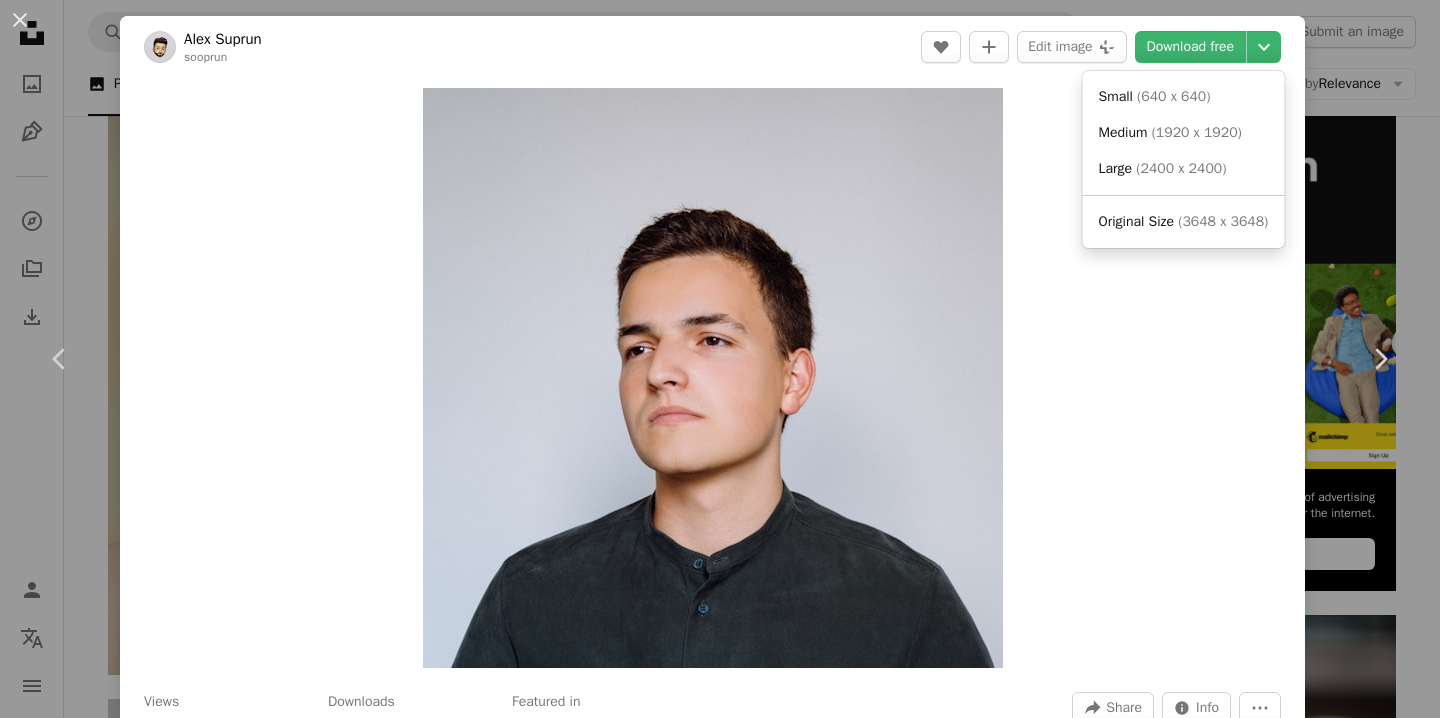 click on "An X shape Chevron left Chevron right Alex Suprun sooprun A heart A plus sign Edit image   Plus sign for Unsplash+ Download free Chevron down Zoom in Views 237,719,780 Downloads 553,943 Featured in Photos A forward-right arrow Share Info icon Info More Actions Artem’s Portrait Calendar outlined Published on  August 31, 2018 Camera Canon, EOS 6D Safety Free to use under the  Unsplash License portrait man fashion face profile model men avatar male studio user shirt style pose guy button human people grey collar Backgrounds Browse premium related images on iStock  |  Save 20% with code UNSPLASH20 View more on iStock  ↗ Related images A heart A plus sign Jordan Whitfield Available for hire A checkmark inside of a circle Arrow pointing down Plus sign for Unsplash+ A heart A plus sign JSB Co. For  Unsplash+ A lock   Purchase A heart A plus sign Jackson Schaal Arrow pointing down A heart A plus sign Mostafa KordZangeneh Arrow pointing down A heart A plus sign Rylan Hill Available for hire Arrow pointing down" at bounding box center (720, 359) 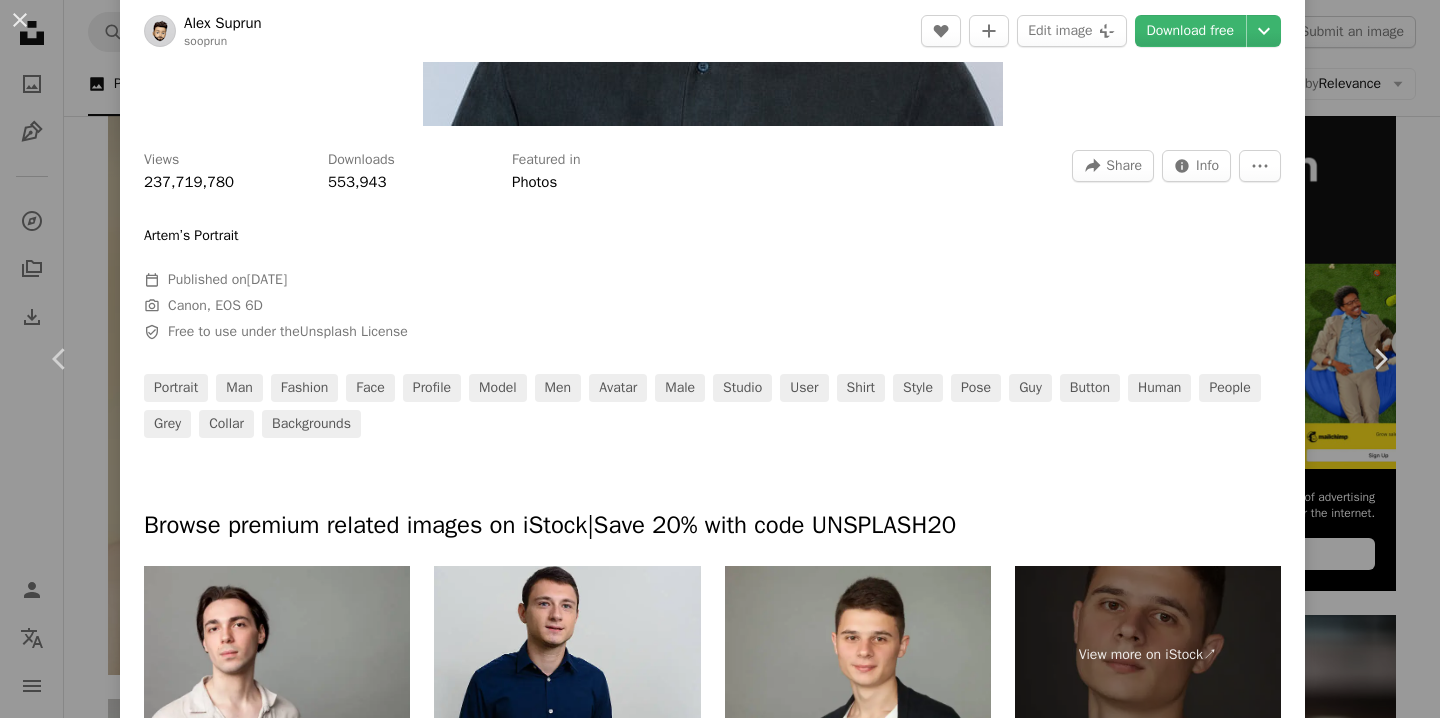 scroll, scrollTop: 544, scrollLeft: 0, axis: vertical 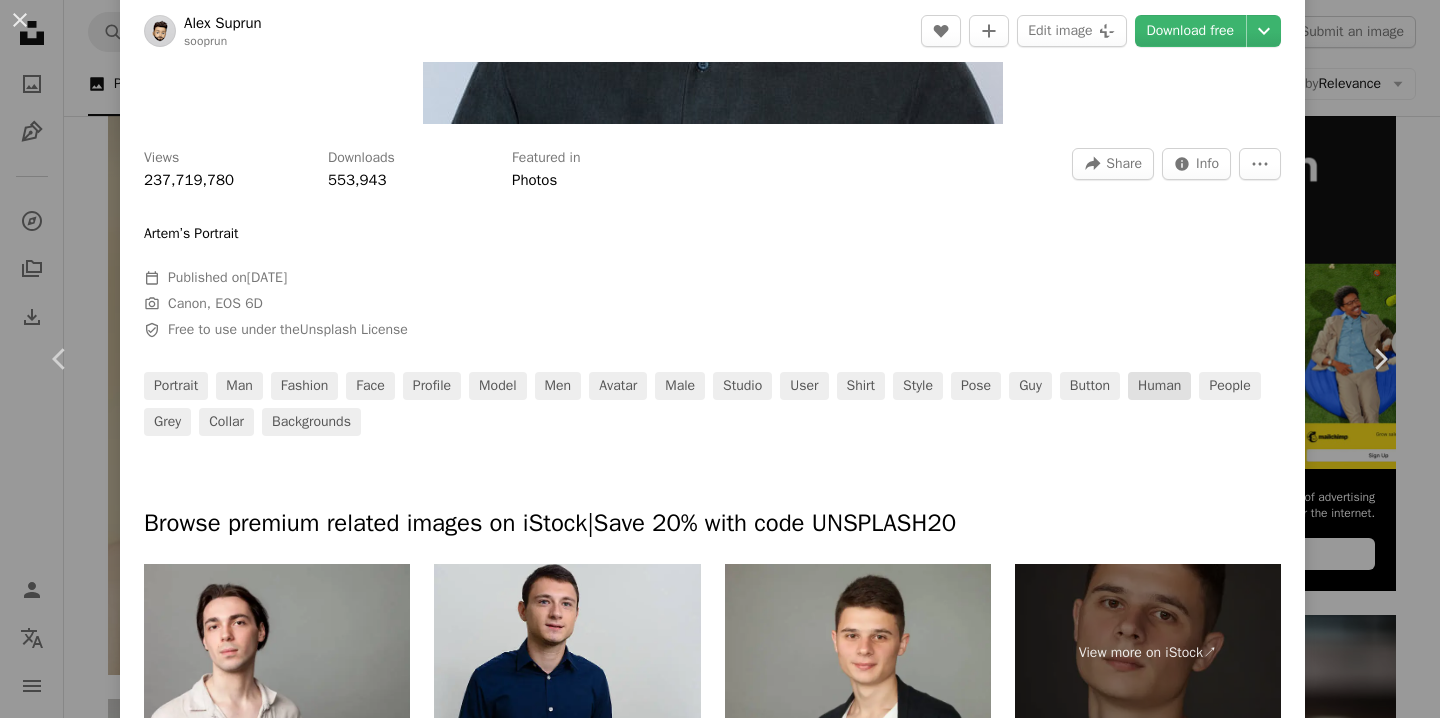 click on "human" at bounding box center (1159, 386) 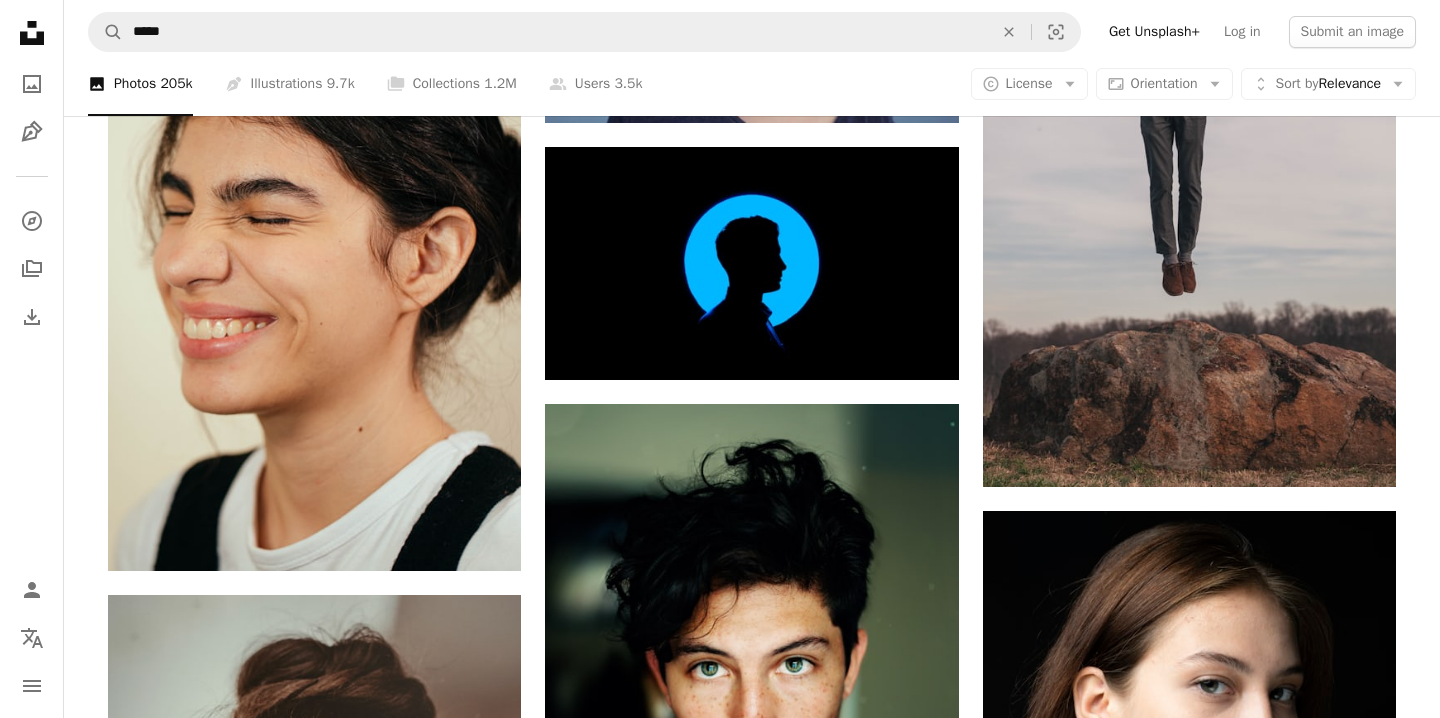 scroll, scrollTop: 1195, scrollLeft: 0, axis: vertical 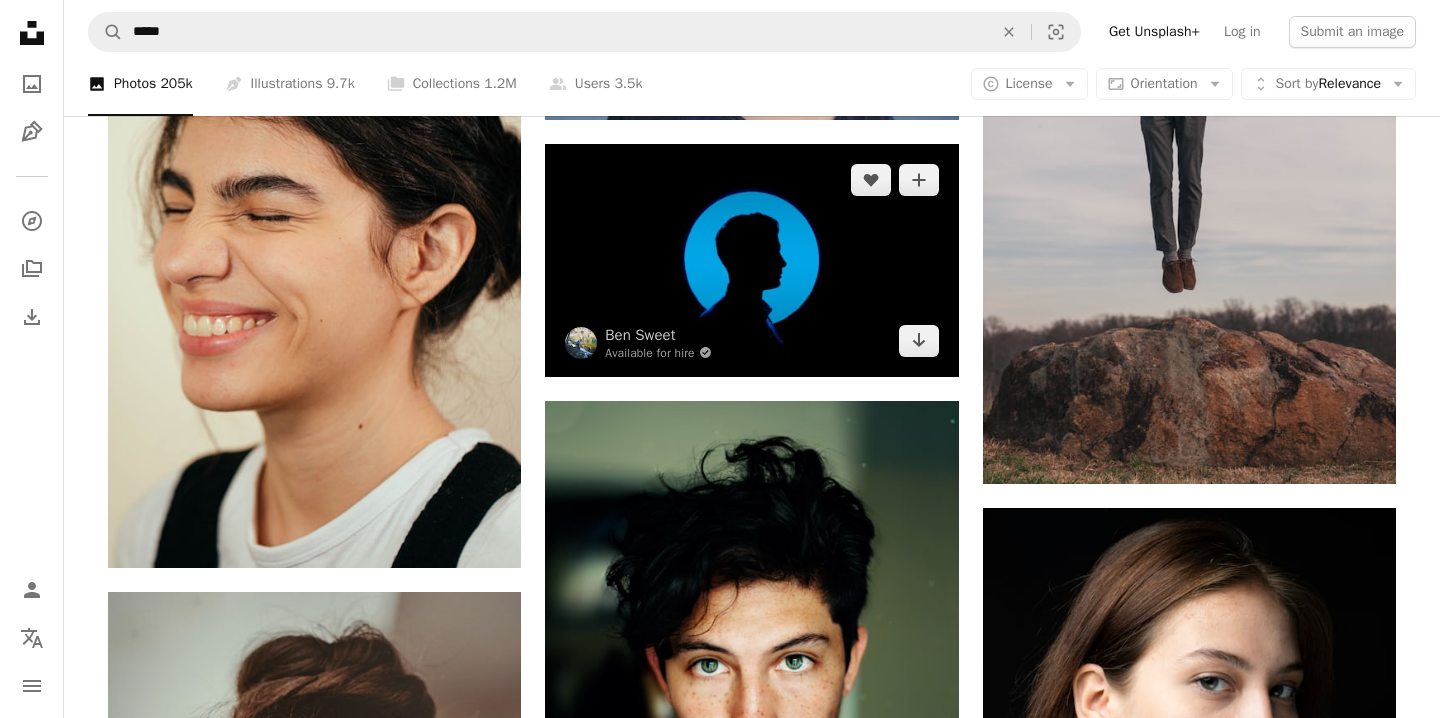 click at bounding box center (751, 260) 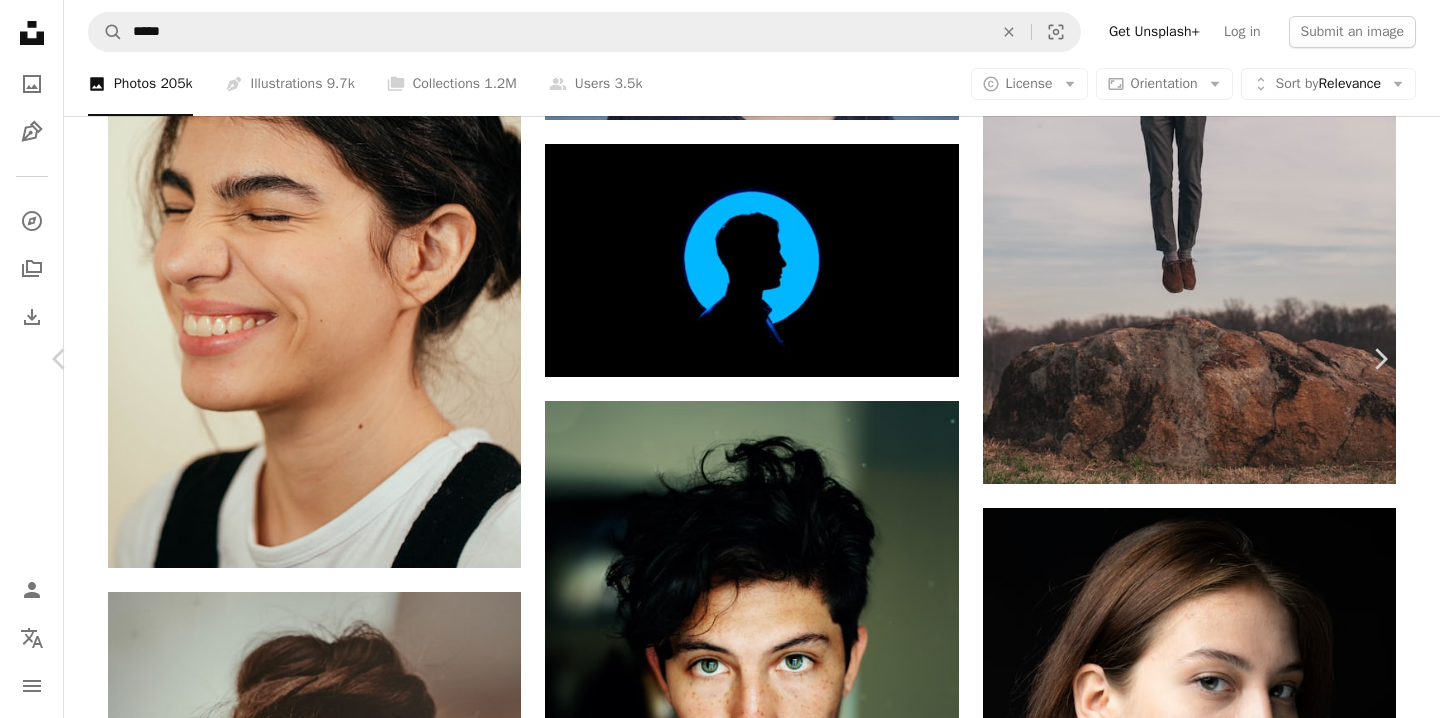 scroll, scrollTop: 390, scrollLeft: 0, axis: vertical 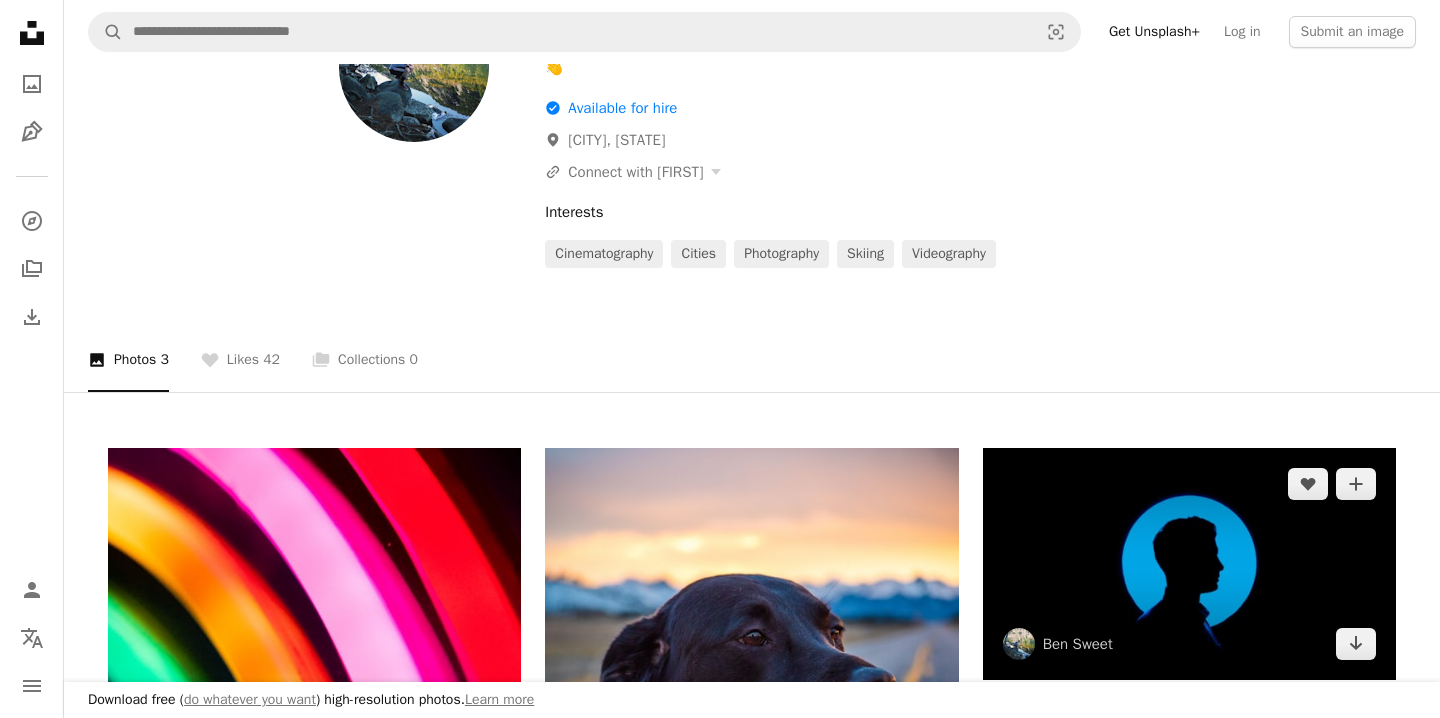 click at bounding box center [1189, 564] 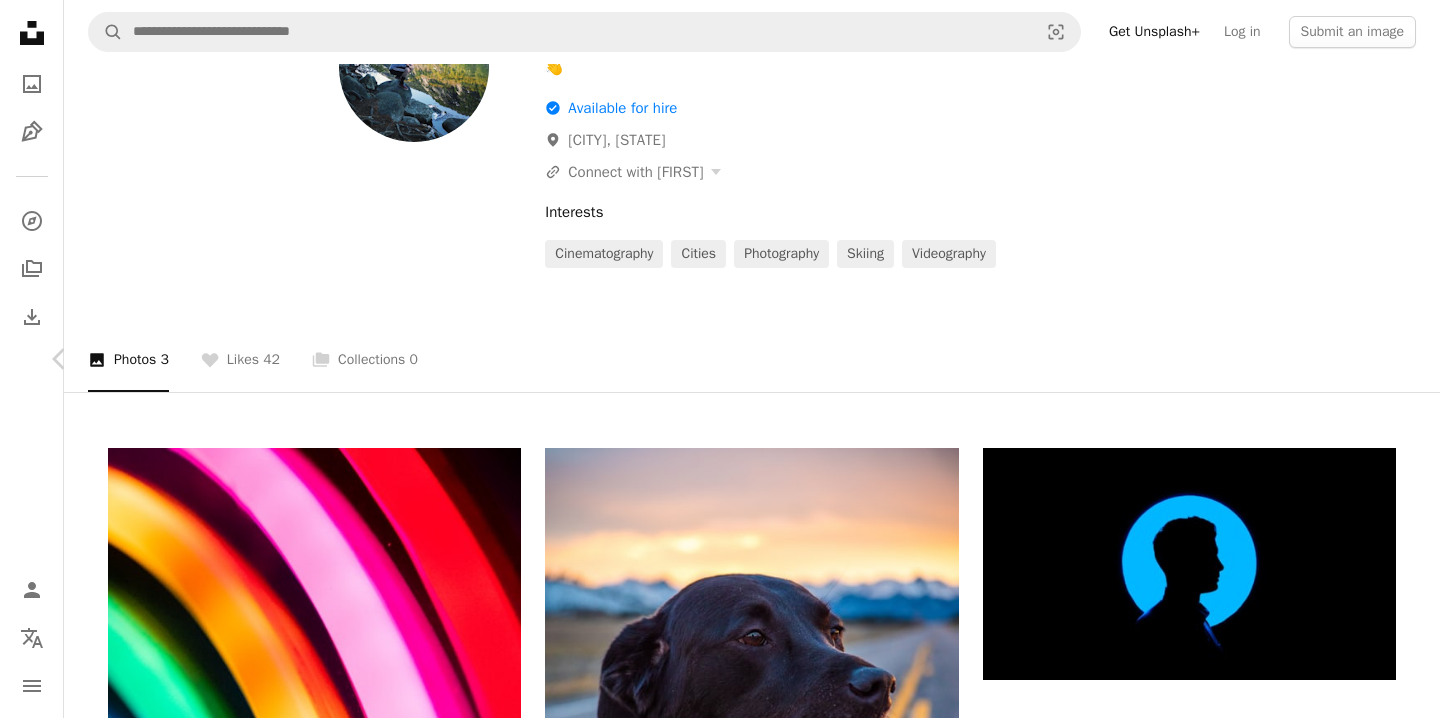 scroll, scrollTop: 228, scrollLeft: 0, axis: vertical 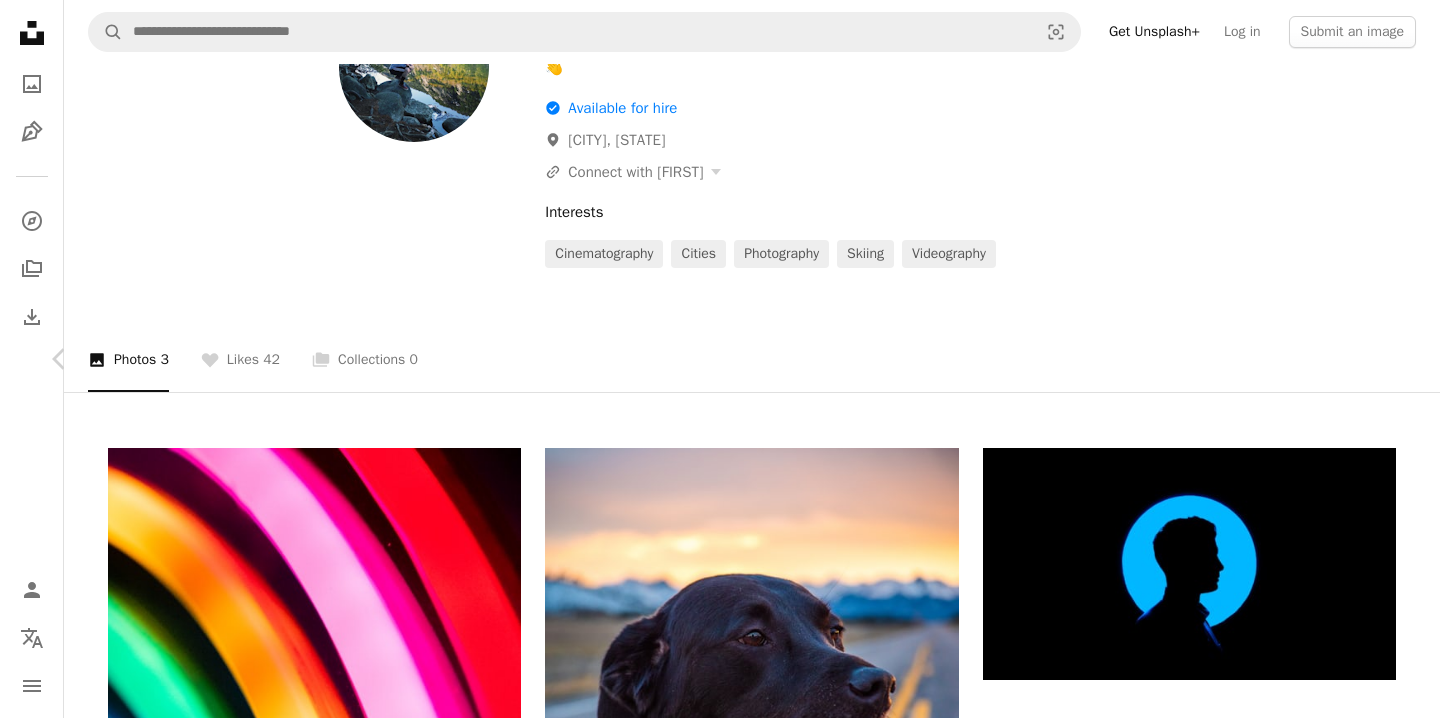 click on "An X shape Chevron left Chevron right Ben Sweet Available for hire A checkmark inside of a circle A heart A plus sign Edit image   Plus sign for Unsplash+ Download free Chevron down Zoom in Views 48,873,077 Downloads 573,334 Featured in Photos ,  Blue ,  Experimental A forward-right arrow Share Info icon Info More Actions Our intention was to visually depict the act of deep contemplation. To achieve this, we ventured into a dimly lit room, investing considerable time and effort in meticulously adjusting the lighting. The outcome of our endeavor materialized in the form of this captivating image. Read more A map marker New York, United States Calendar outlined Published on  November 22, 2017 Safety Free to use under the  Unsplash License abstract man human blue profile light window male lighting thinking shadow silhouette circle form figure man thinking person thinking round outline background Public domain images Browse premium related images on iStock  |  Save 20% with code UNSPLASH20 View more on iStock" at bounding box center [720, 2002] 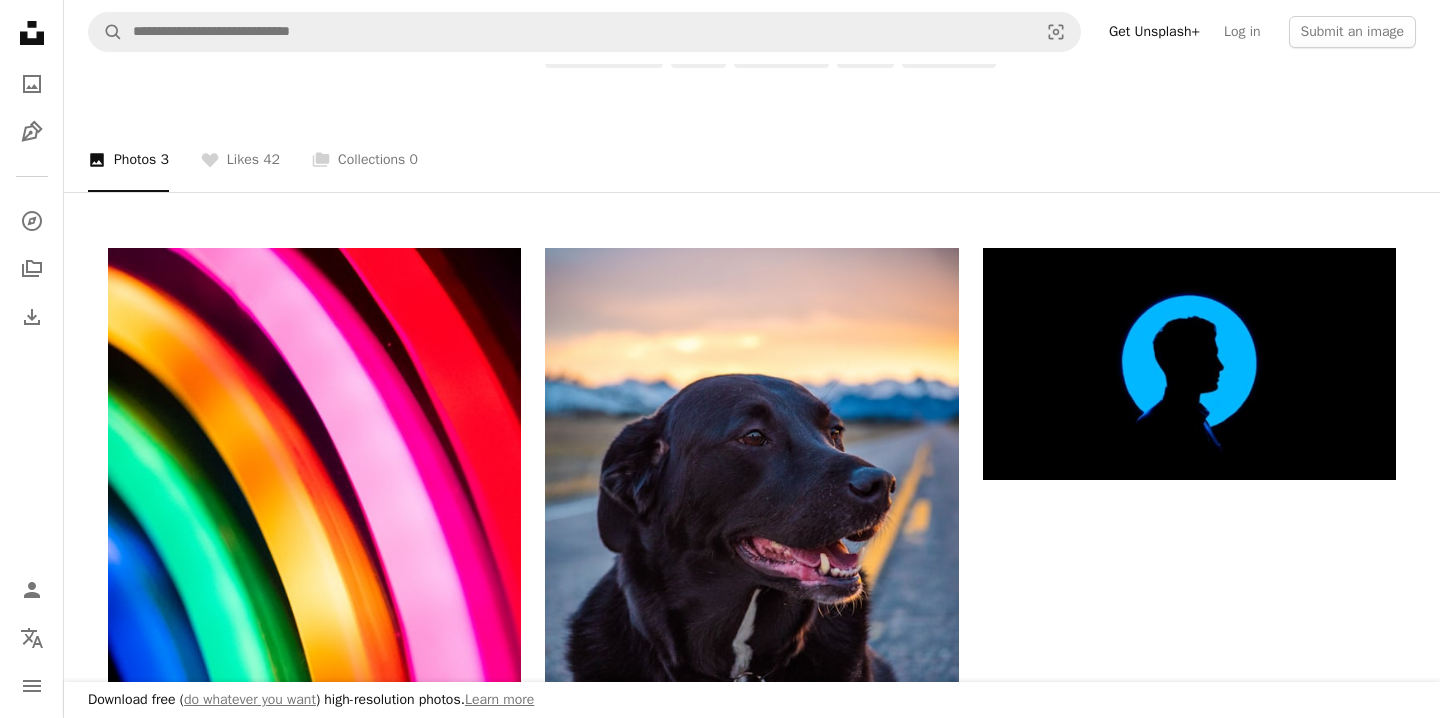 scroll, scrollTop: 0, scrollLeft: 0, axis: both 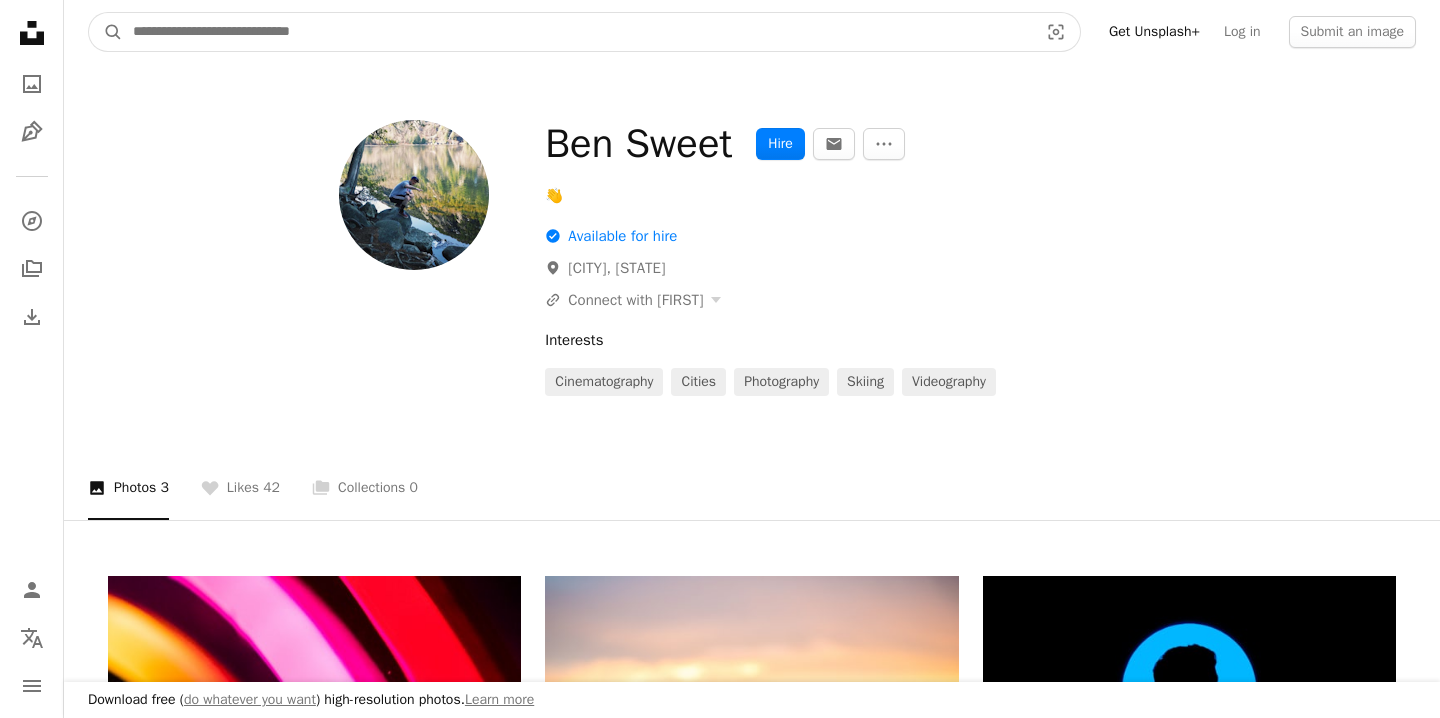 click at bounding box center (577, 32) 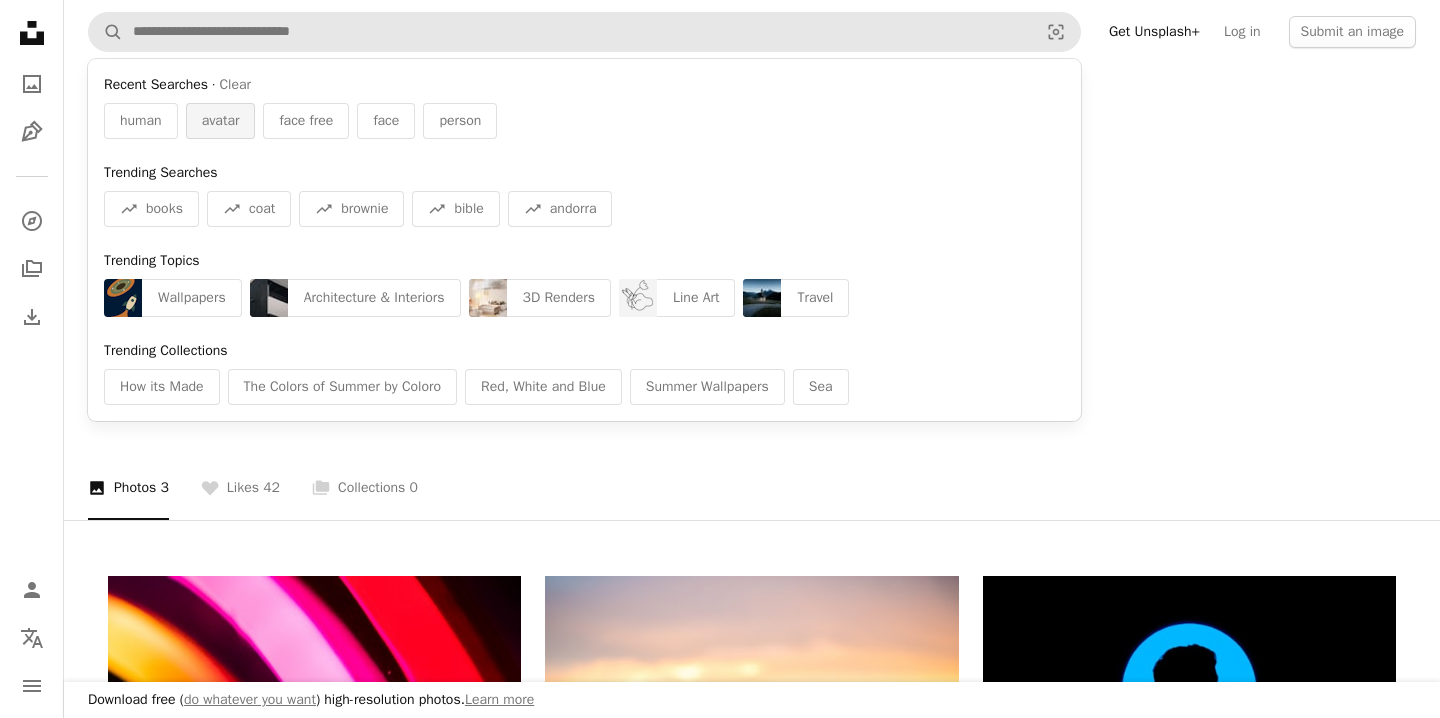 click on "avatar" at bounding box center [221, 121] 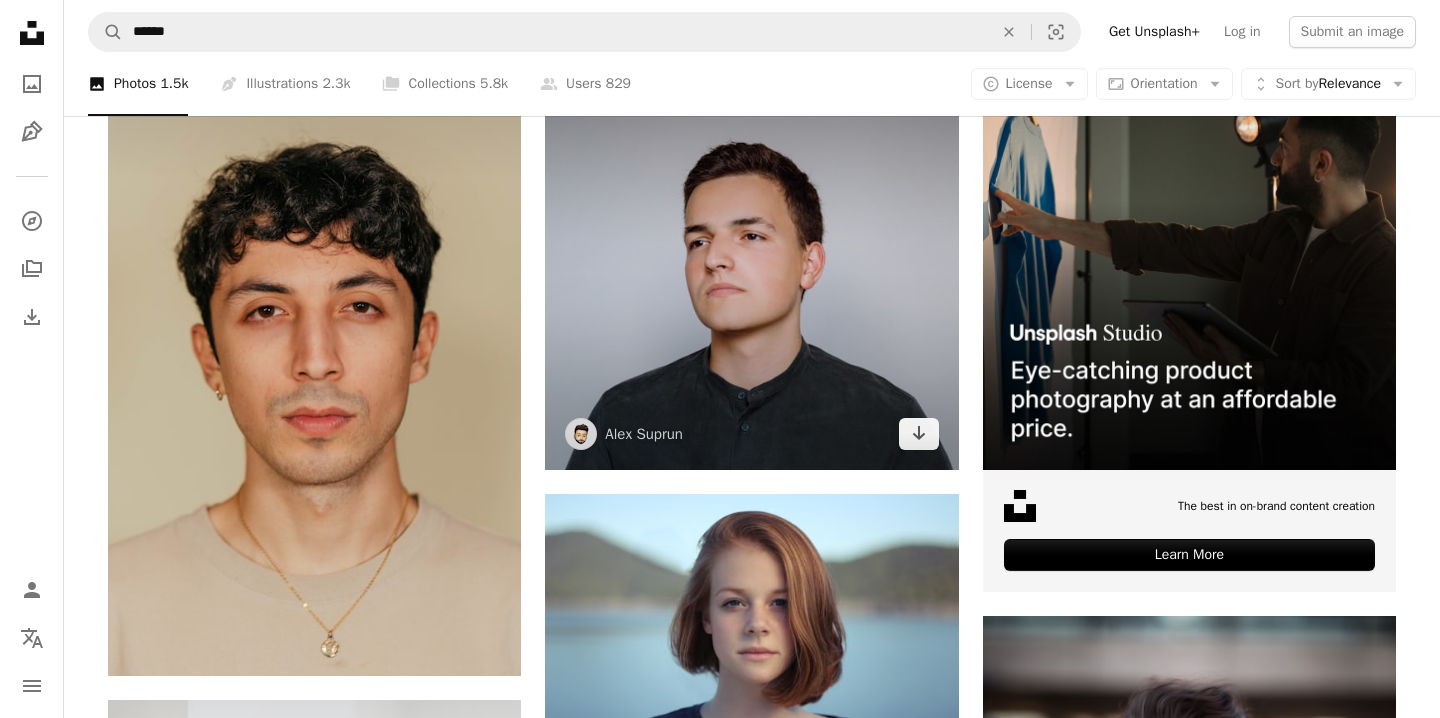 scroll, scrollTop: 340, scrollLeft: 0, axis: vertical 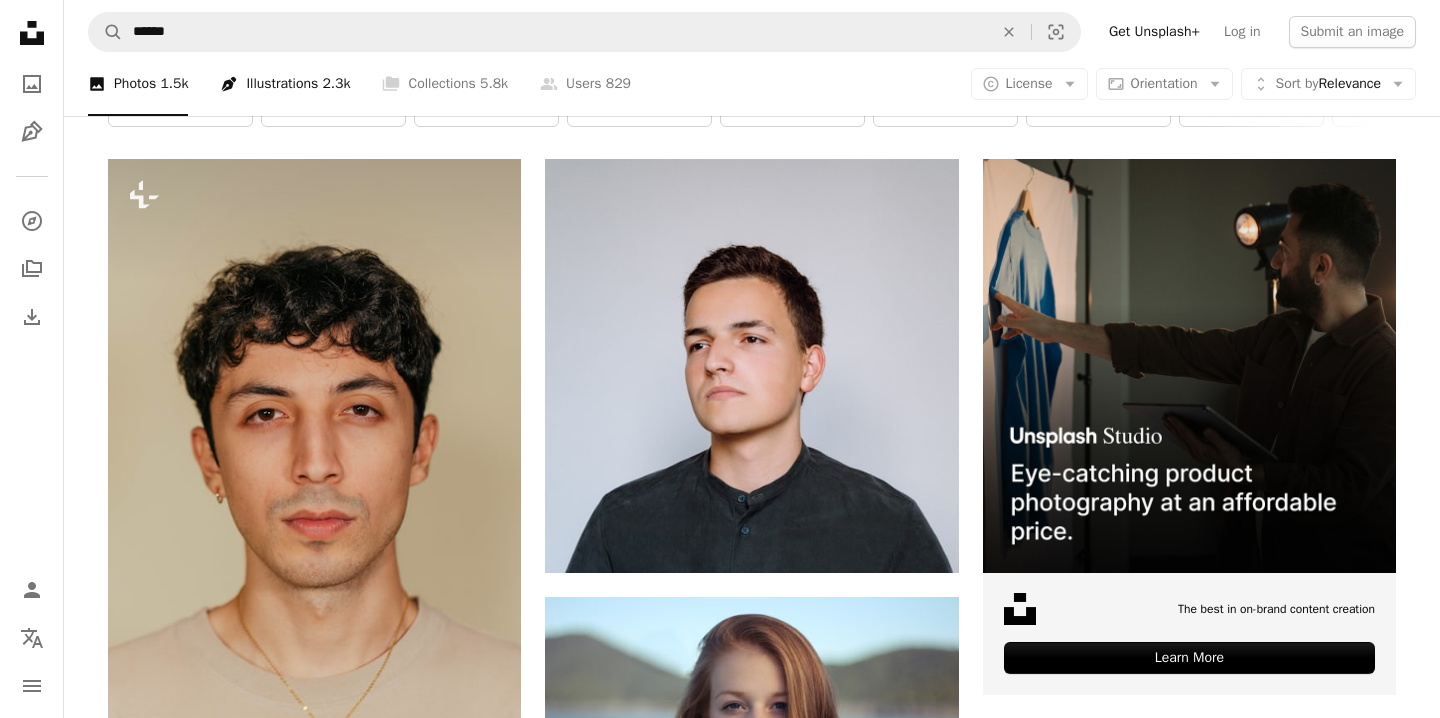 click on "Pen Tool Illustrations   2.3k" at bounding box center (285, 84) 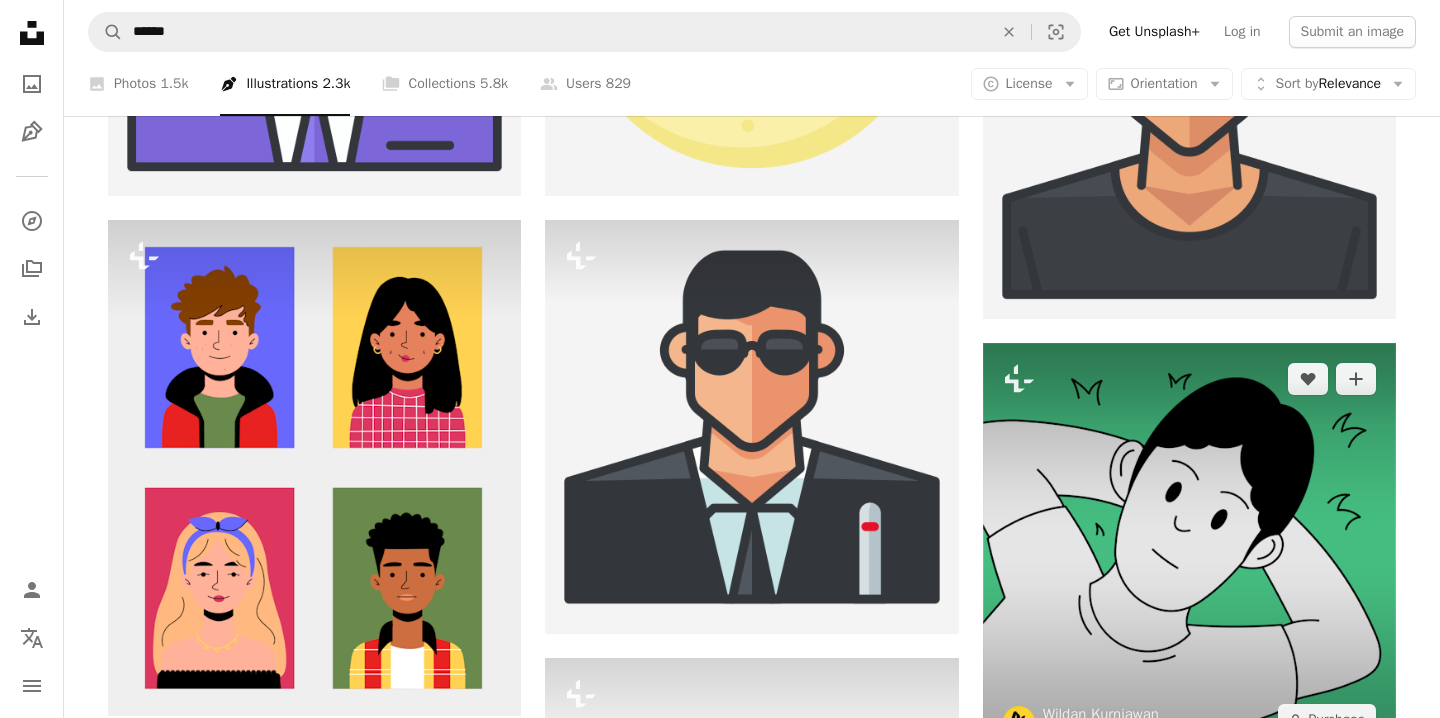scroll, scrollTop: 1607, scrollLeft: 0, axis: vertical 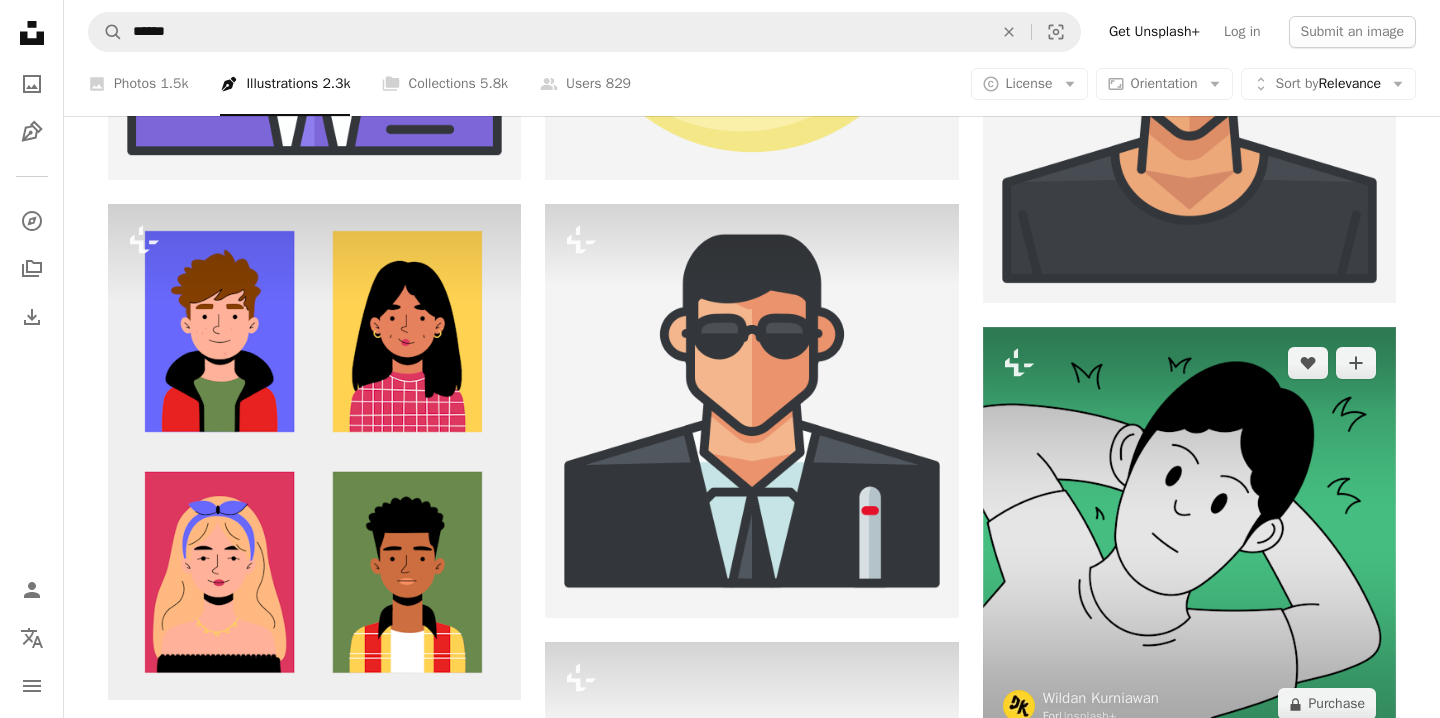 click at bounding box center (1189, 533) 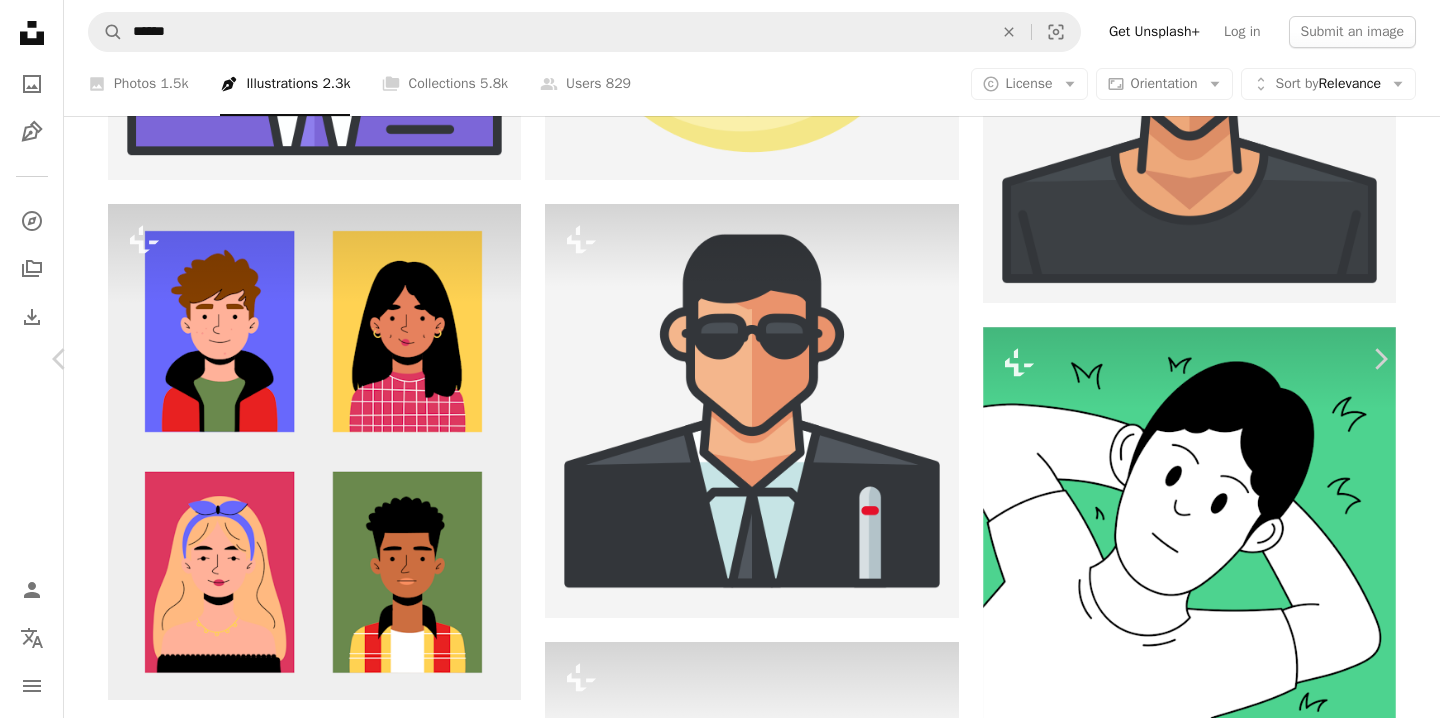 click on "An X shape Chevron left Chevron right Wildan Kurniawan For  Unsplash+ A heart A plus sign Edit image   Plus sign for Unsplash+ A lock   Purchase Zoom in A forward-right arrow Share More Actions Calendar outlined Published on  July 5, 2024 Safety Licensed under the  Unsplash+ License wallpaper background human people profile grass avatar thinking vacation relax vector illustrations flat design Free pictures From this series Chevron right Plus sign for Unsplash+ Plus sign for Unsplash+ Plus sign for Unsplash+ Plus sign for Unsplash+ Plus sign for Unsplash+ Plus sign for Unsplash+ Plus sign for Unsplash+ Plus sign for Unsplash+ Plus sign for Unsplash+ Plus sign for Unsplash+ Related images Plus sign for Unsplash+ A heart A plus sign Wildan Kurniawan For  Unsplash+ A lock   Purchase Plus sign for Unsplash+ A heart A plus sign Wildan Kurniawan For  Unsplash+ A lock   Purchase Plus sign for Unsplash+ A heart A plus sign Getillustrations For  Unsplash+ A lock   Purchase Plus sign for Unsplash+ A heart A plus sign" at bounding box center [720, 3627] 